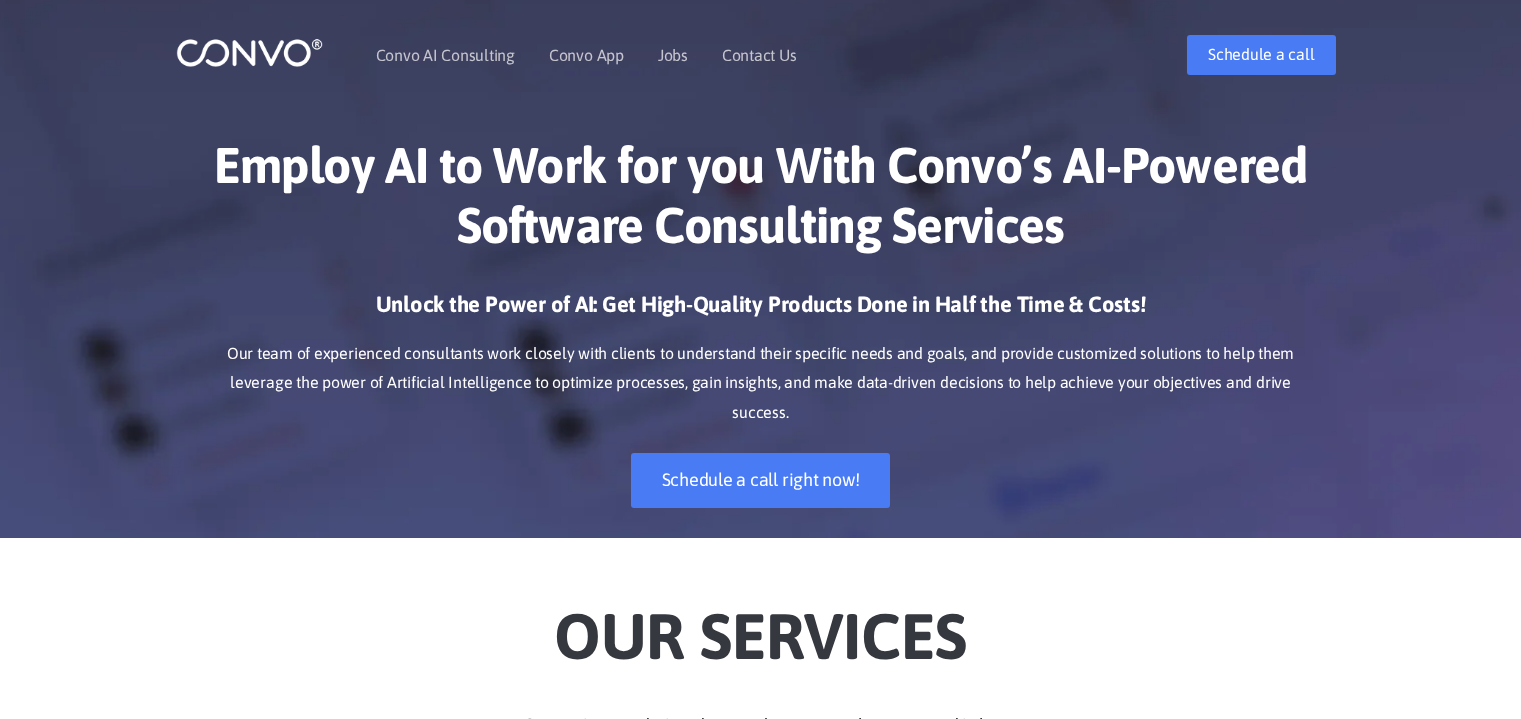 scroll, scrollTop: 0, scrollLeft: 0, axis: both 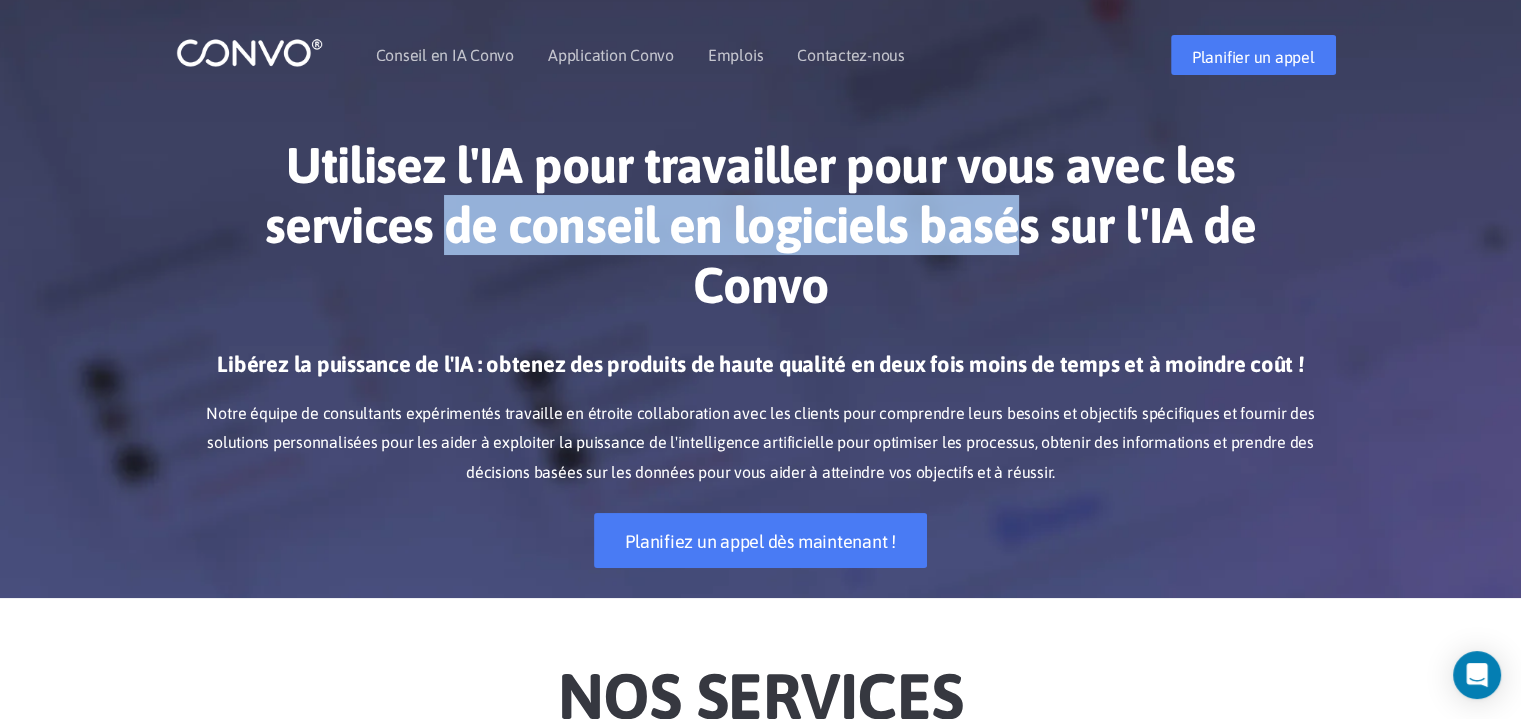 drag, startPoint x: 480, startPoint y: 230, endPoint x: 1009, endPoint y: 237, distance: 529.0463 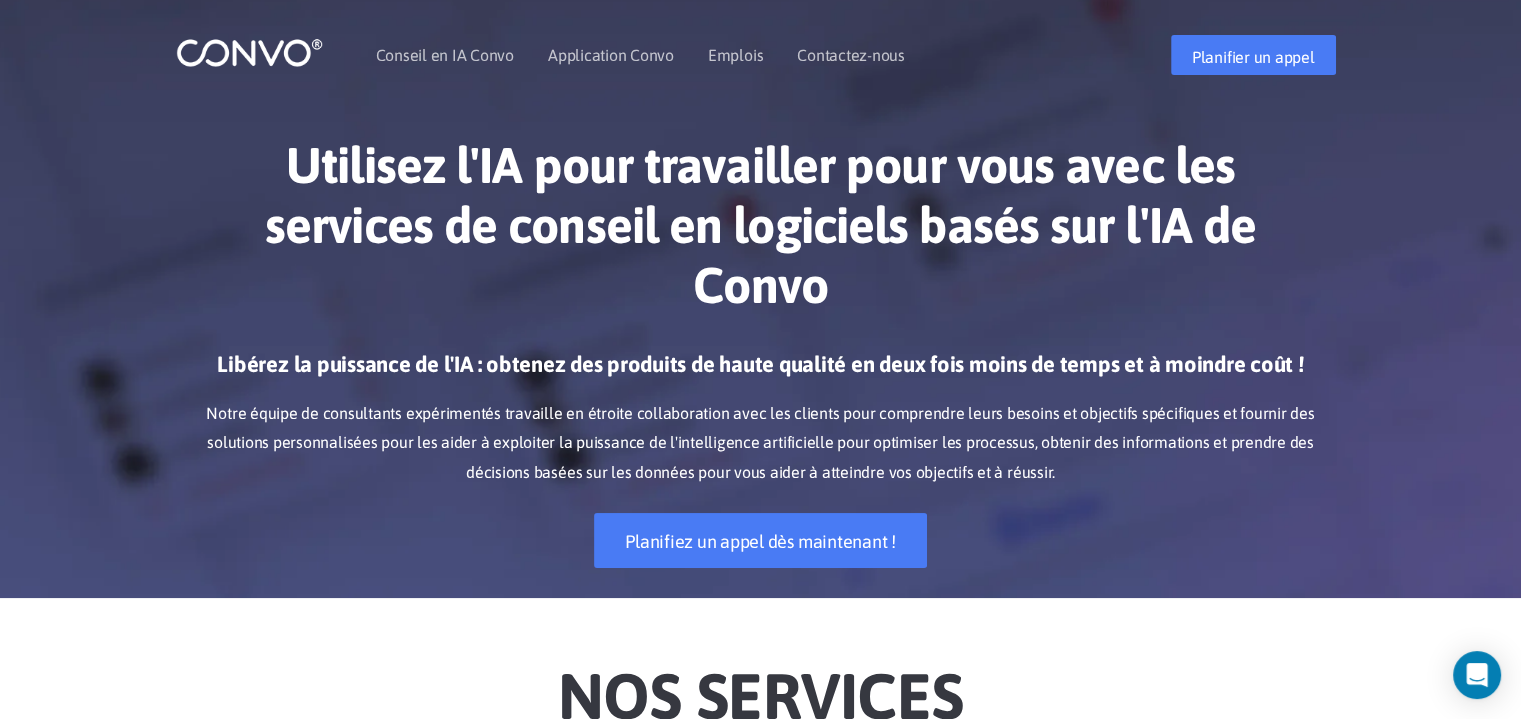 click on "Utilisez l'IA pour travailler pour vous avec les services de conseil en logiciels basés sur l'IA de Convo" at bounding box center [761, 232] 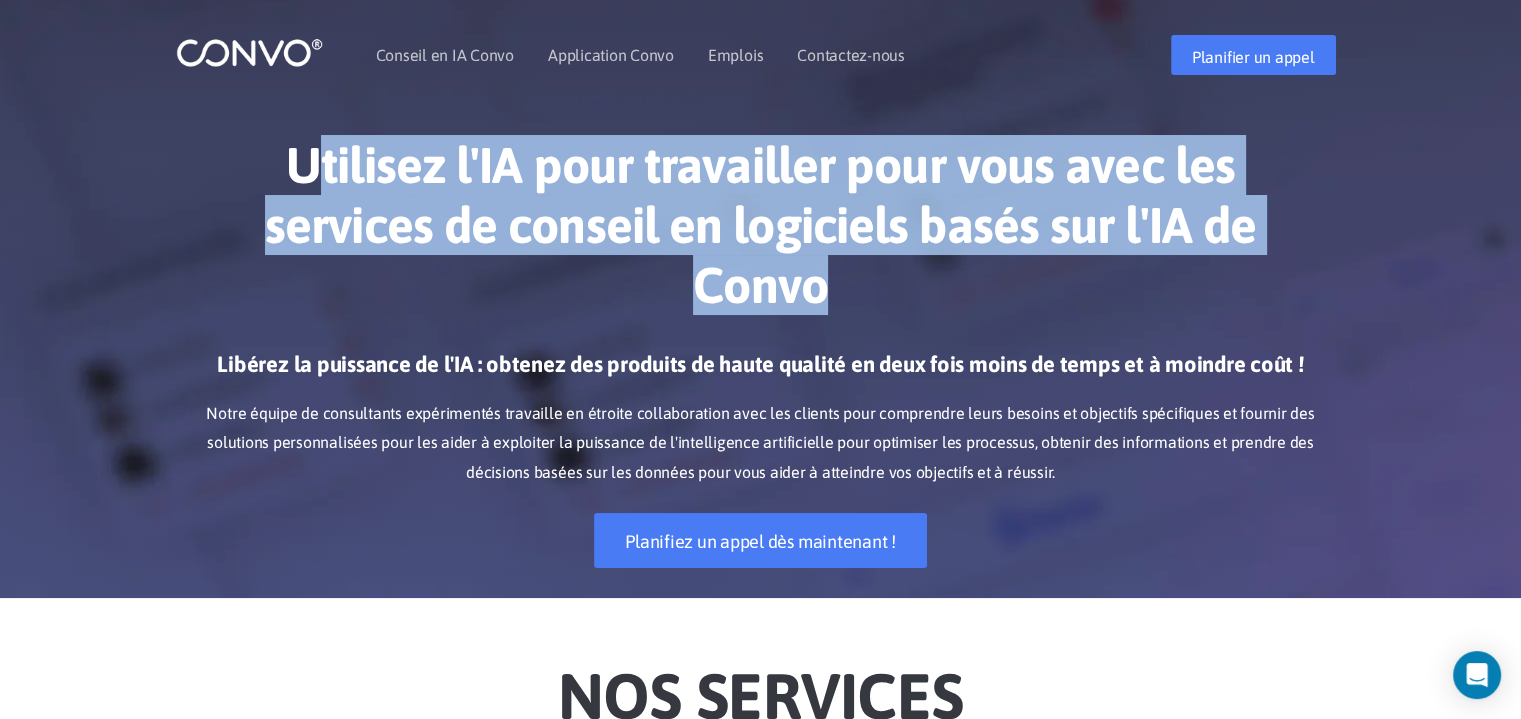 drag, startPoint x: 827, startPoint y: 291, endPoint x: 308, endPoint y: 151, distance: 537.5509 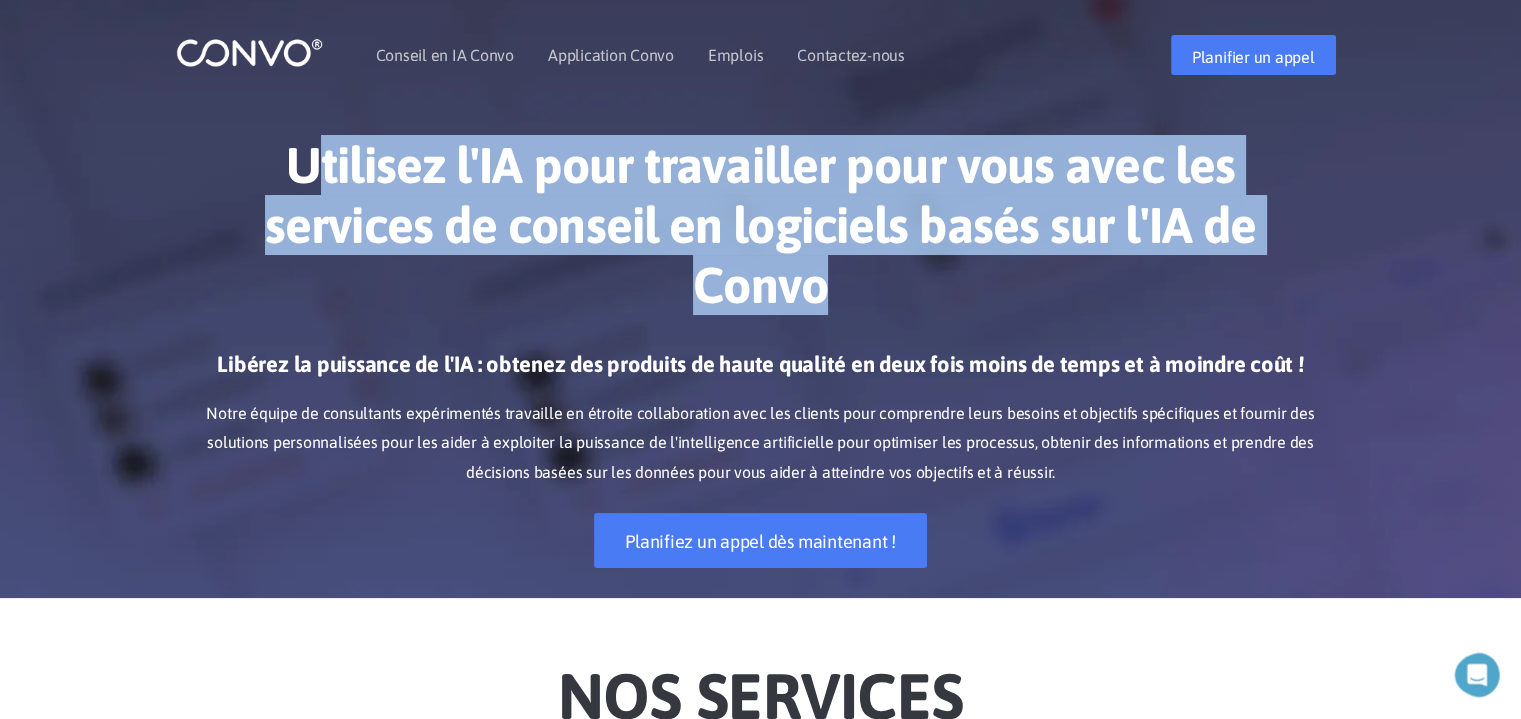 scroll, scrollTop: 0, scrollLeft: 0, axis: both 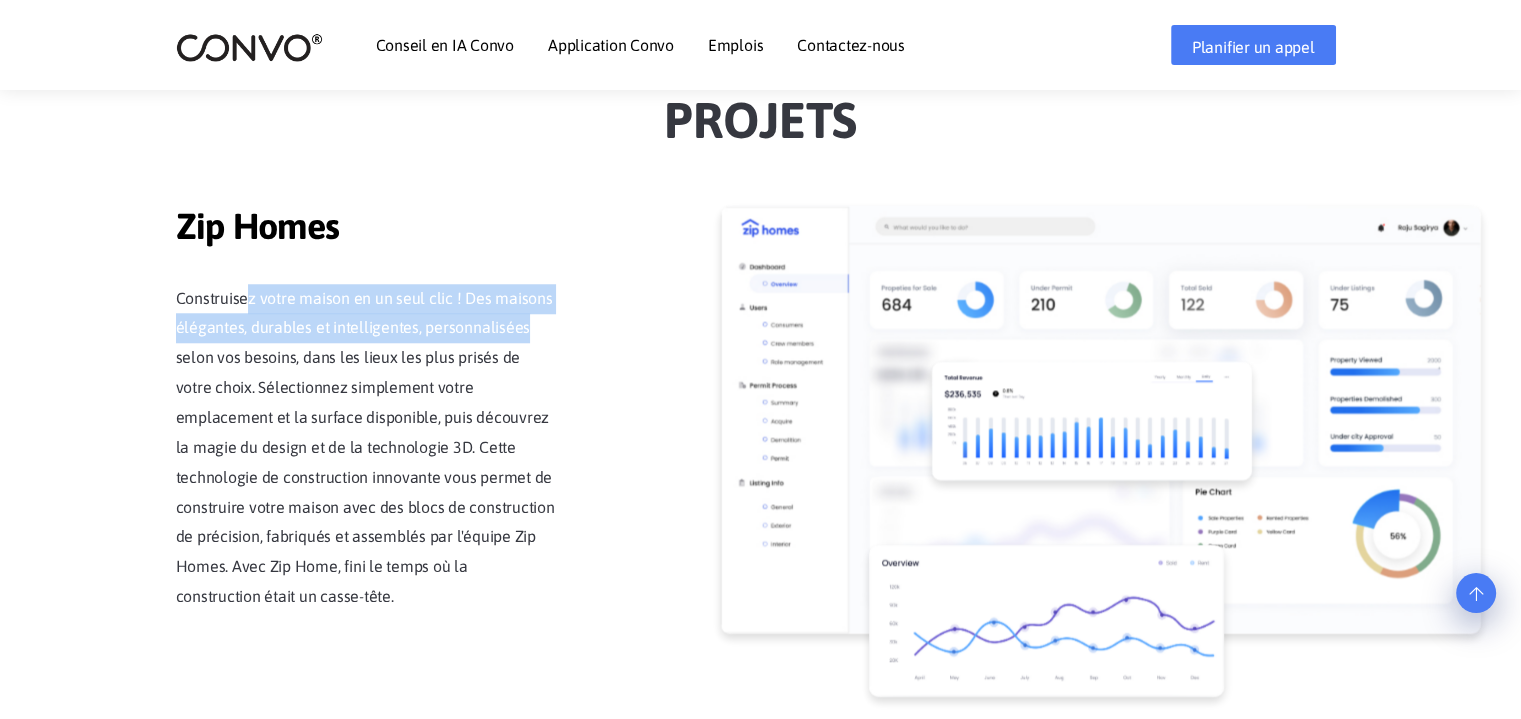 drag, startPoint x: 346, startPoint y: 292, endPoint x: 532, endPoint y: 336, distance: 191.13347 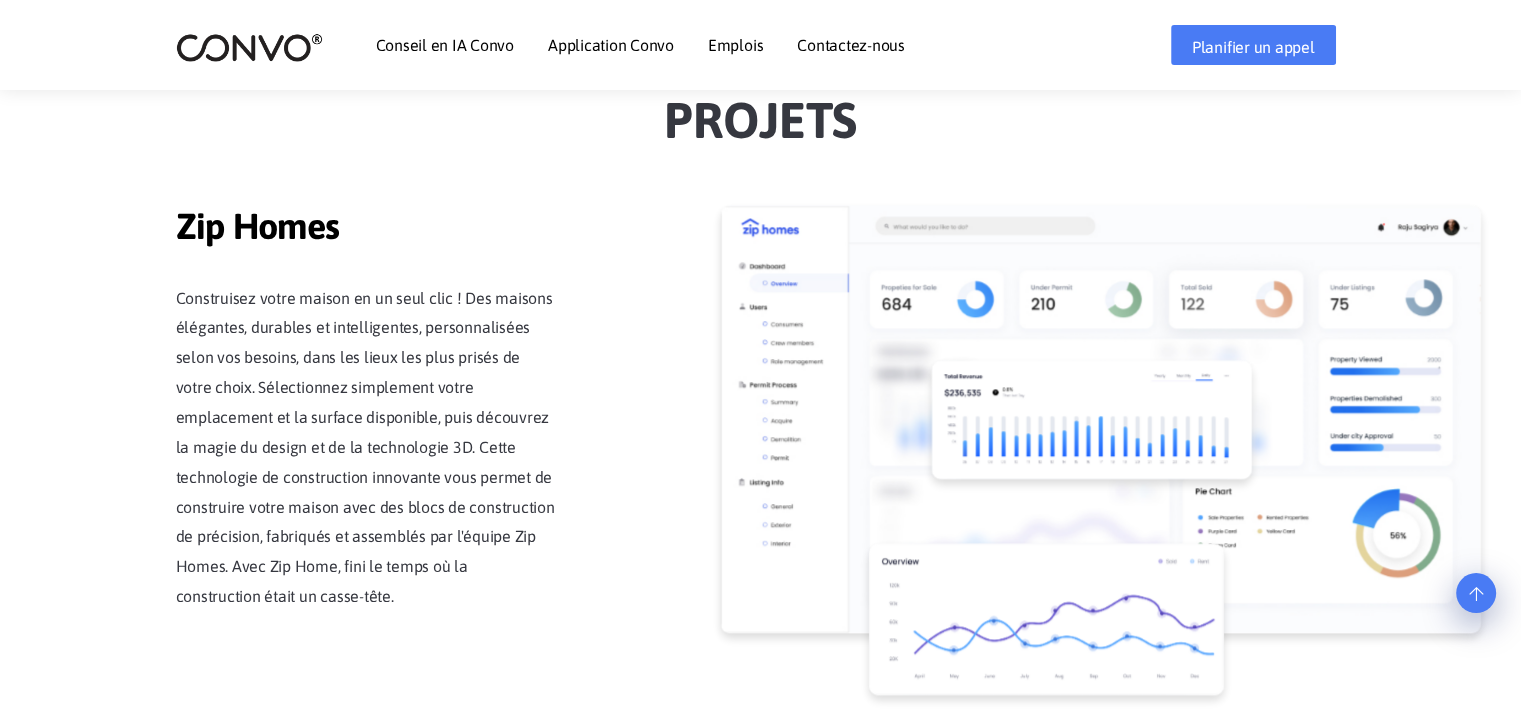 click on "Construisez votre maison en un seul clic ! Des maisons élégantes, durables et intelligentes, personnalisées selon vos besoins, dans les lieux les plus prisés de votre choix. Sélectionnez simplement votre emplacement et la surface disponible, puis découvrez la magie du design et de la technologie 3D. Cette technologie de construction innovante vous permet de construire votre maison avec des blocs de construction de précision, fabriqués et assemblés par l'équipe Zip Homes. Avec Zip Home, fini le temps où la construction était un casse-tête." at bounding box center [366, 448] 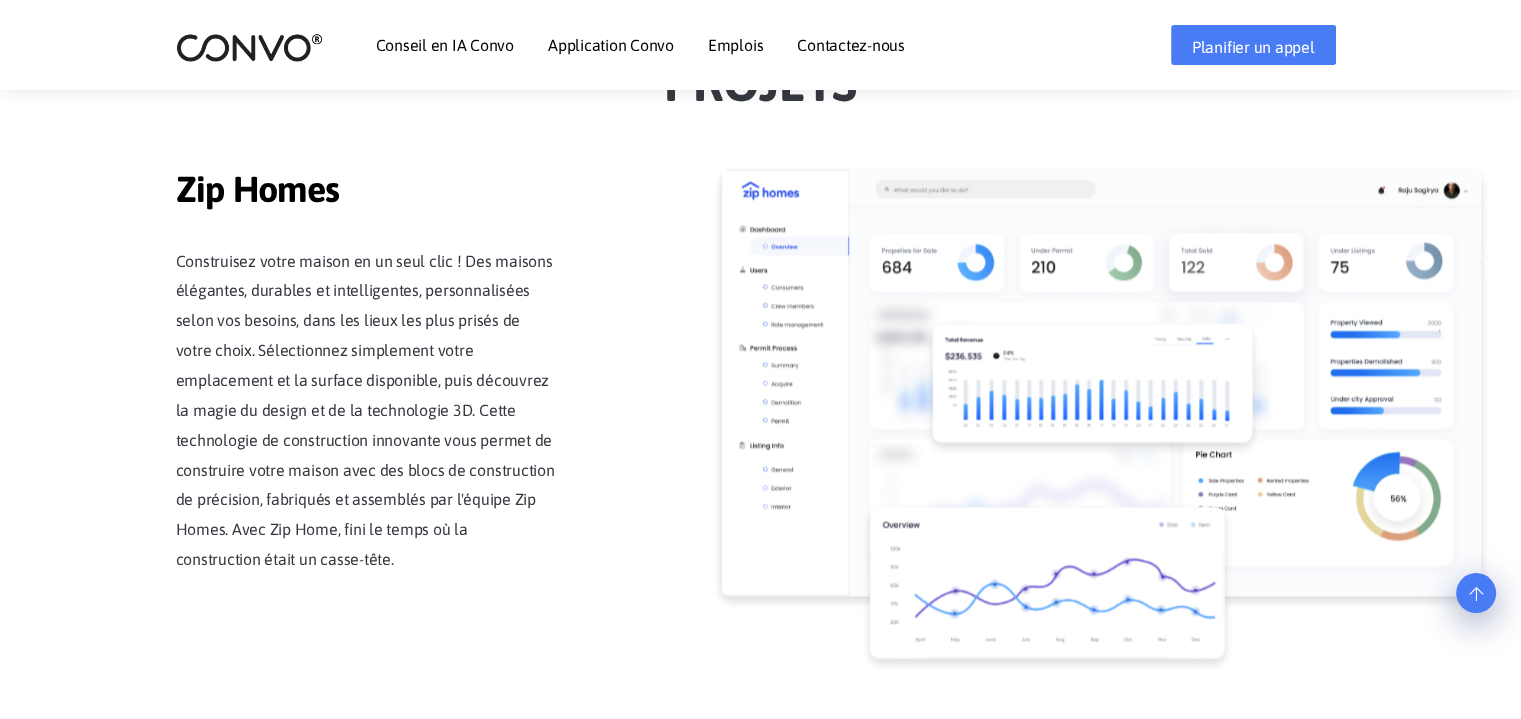 scroll, scrollTop: 1900, scrollLeft: 0, axis: vertical 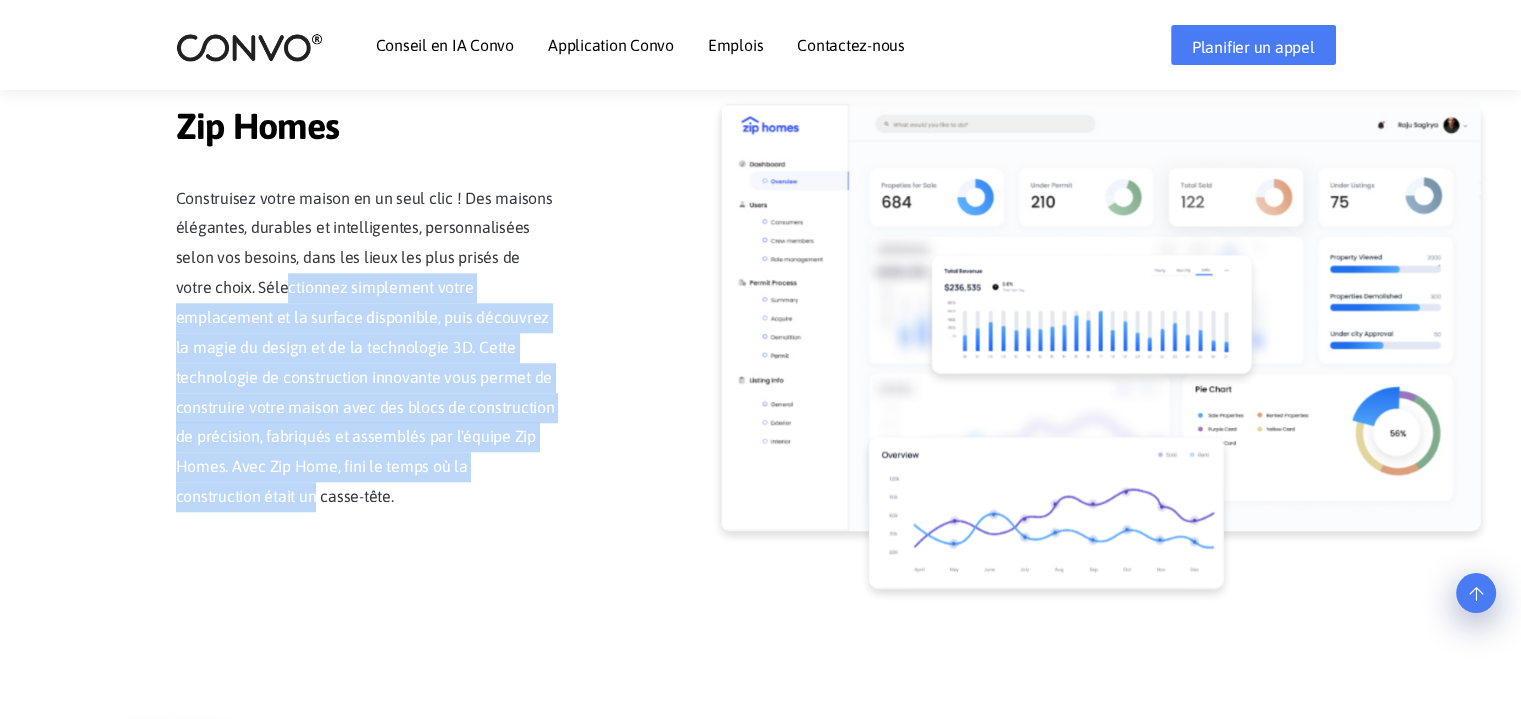 drag, startPoint x: 293, startPoint y: 286, endPoint x: 532, endPoint y: 457, distance: 293.8741 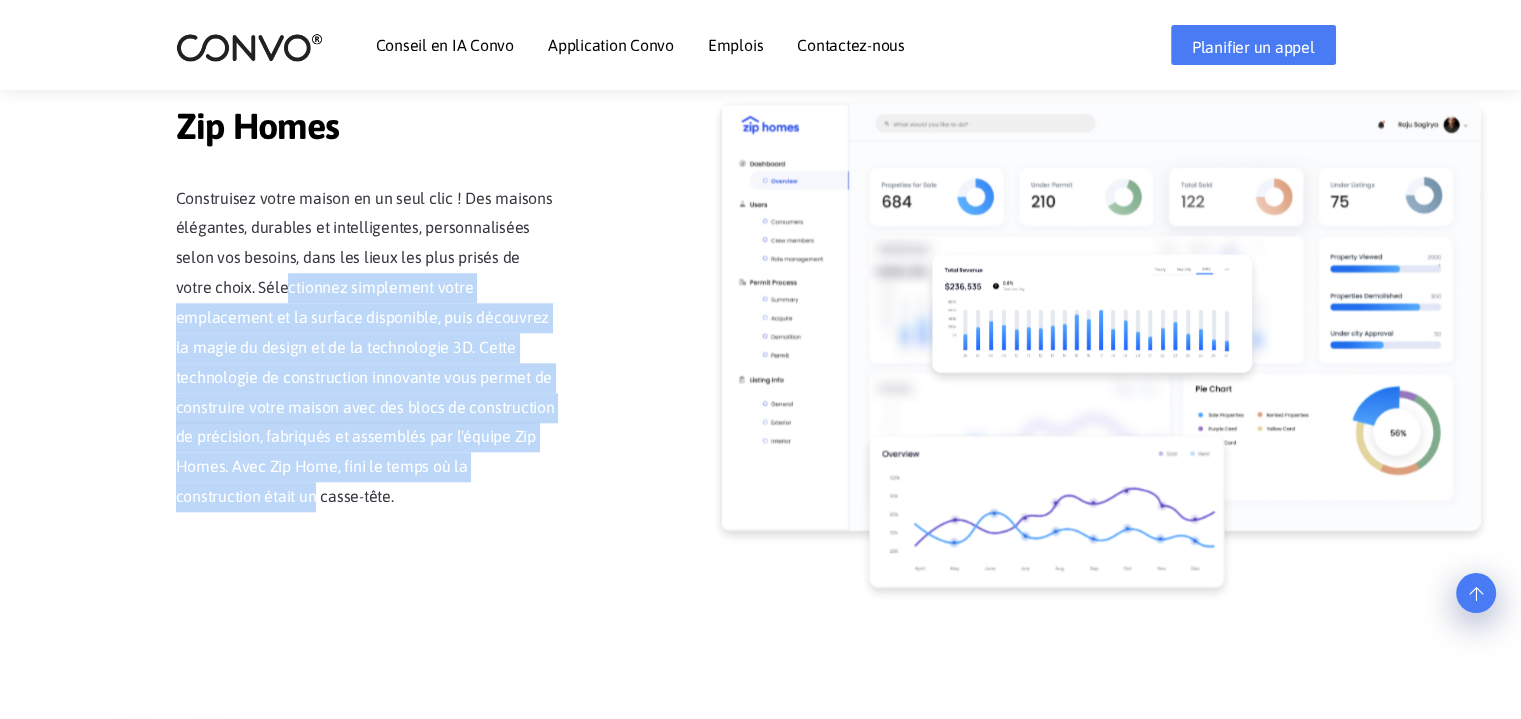click on "Construisez votre maison en un seul clic ! Des maisons élégantes, durables et intelligentes, personnalisées selon vos besoins, dans les lieux les plus prisés de votre choix. Sélectionnez simplement votre emplacement et la surface disponible, puis découvrez la magie du design et de la technologie 3D. Cette technologie de construction innovante vous permet de construire votre maison avec des blocs de construction de précision, fabriqués et assemblés par l'équipe Zip Homes. Avec Zip Home, fini le temps où la construction était un casse-tête." at bounding box center [366, 348] 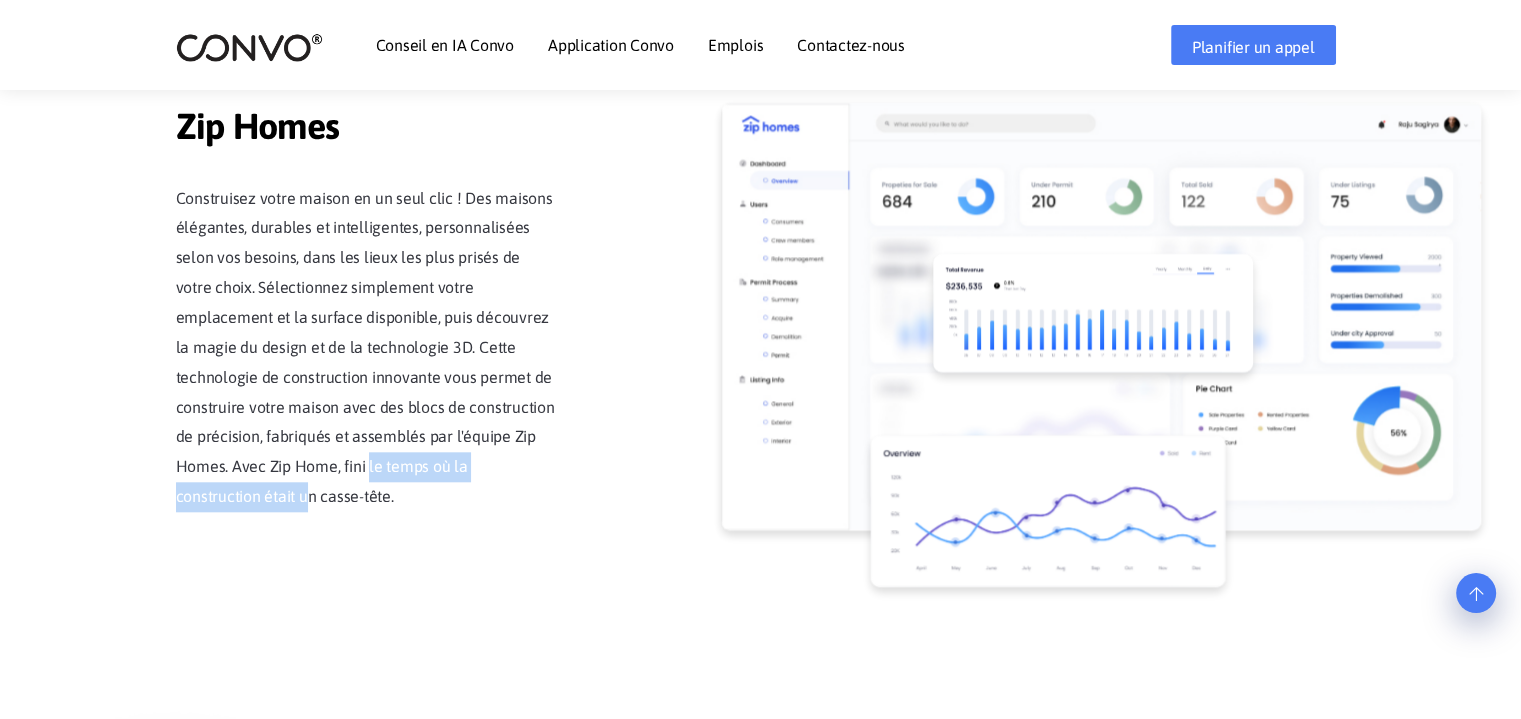 drag, startPoint x: 393, startPoint y: 466, endPoint x: 508, endPoint y: 473, distance: 115.212845 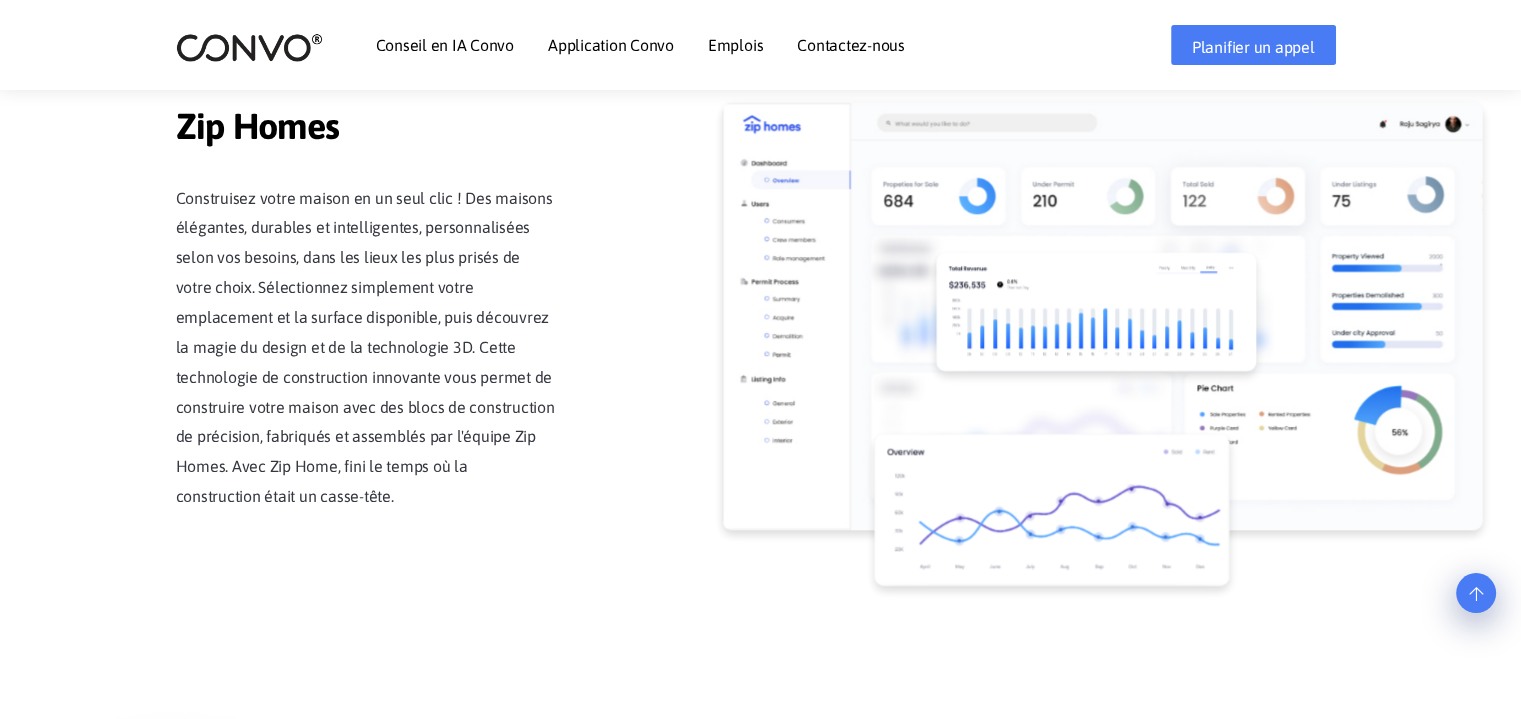 click on "Construisez votre maison en un seul clic ! Des maisons élégantes, durables et intelligentes, personnalisées selon vos besoins, dans les lieux les plus prisés de votre choix. Sélectionnez simplement votre emplacement et la surface disponible, puis découvrez la magie du design et de la technologie 3D. Cette technologie de construction innovante vous permet de construire votre maison avec des blocs de construction de précision, fabriqués et assemblés par l'équipe Zip Homes. Avec Zip Home, fini le temps où la construction était un casse-tête." at bounding box center (366, 348) 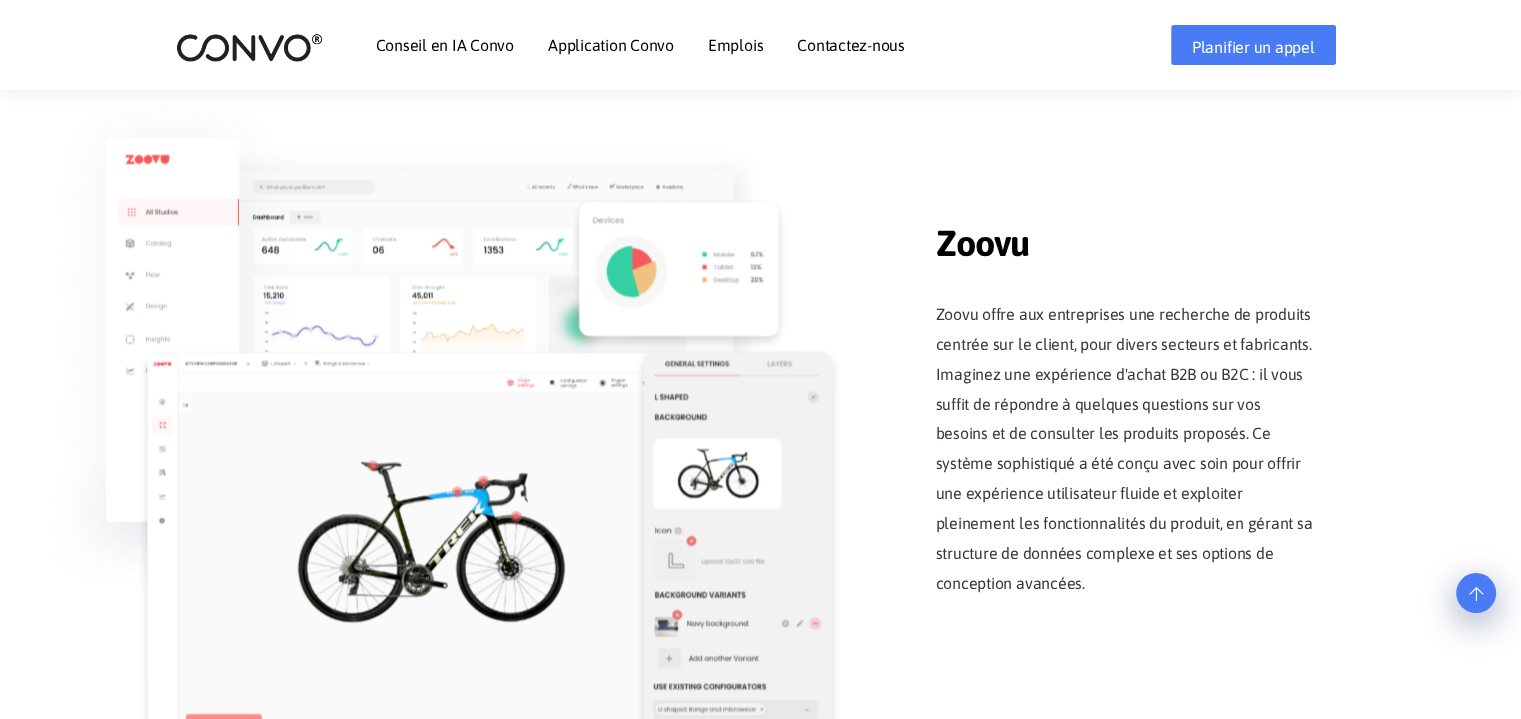 scroll, scrollTop: 2500, scrollLeft: 0, axis: vertical 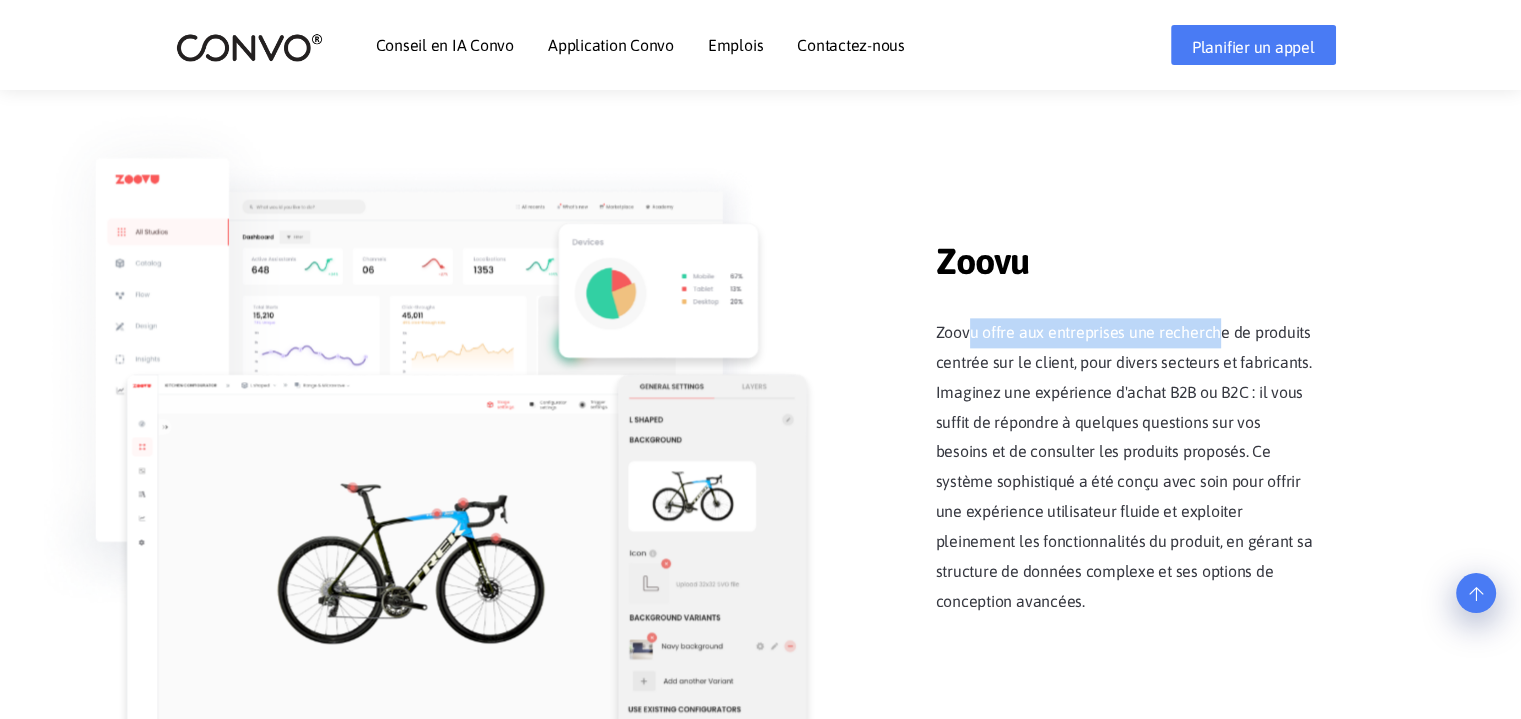 drag, startPoint x: 1212, startPoint y: 343, endPoint x: 1234, endPoint y: 354, distance: 24.596748 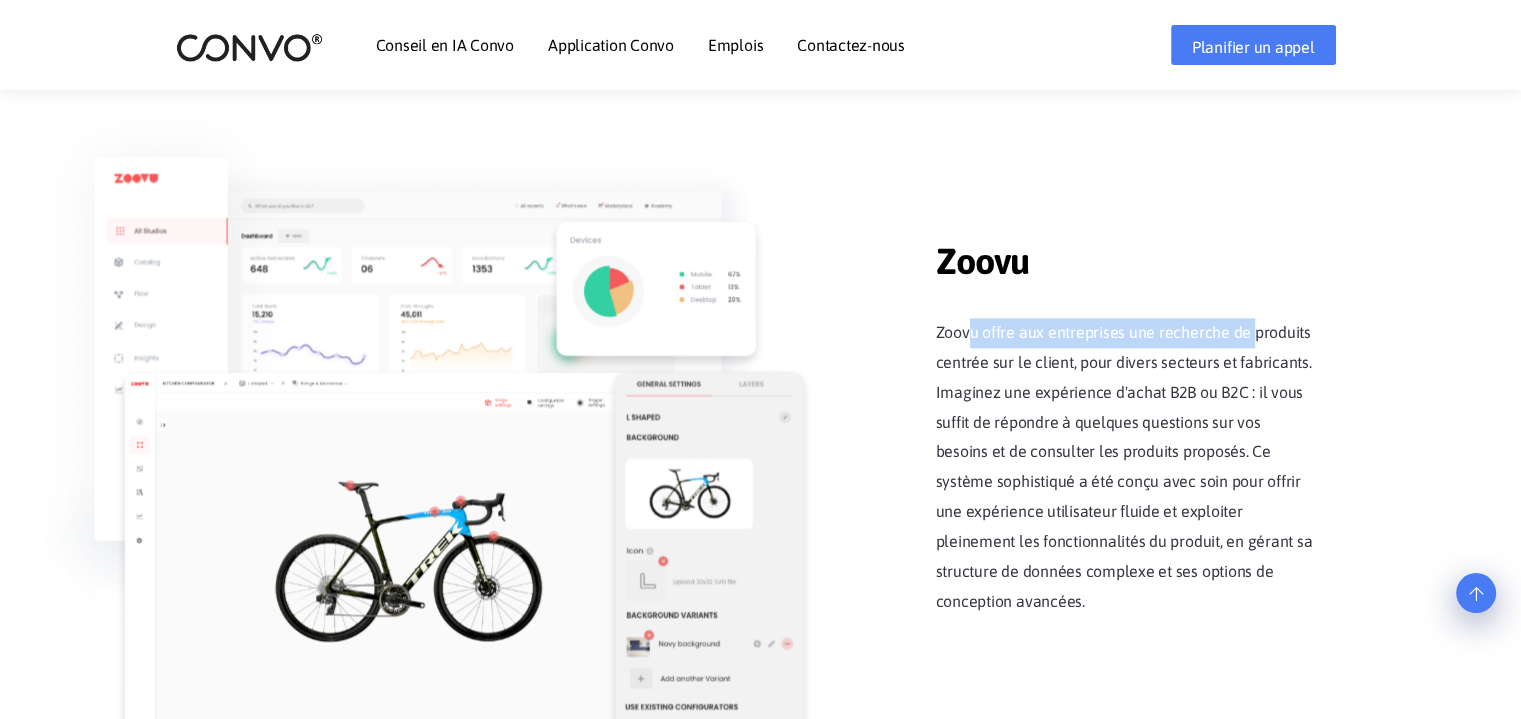click on "Zoovu offre aux entreprises une recherche de produits centrée sur le client, pour divers secteurs et fabricants. Imaginez une expérience d'achat B2B ou B2C : il vous suffit de répondre à quelques questions sur vos besoins et de consulter les produits proposés. Ce système sophistiqué a été conçu avec soin pour offrir une expérience utilisateur fluide et exploiter pleinement les fonctionnalités du produit, en gérant sa structure de données complexe et ses options de conception avancées." at bounding box center (1124, 466) 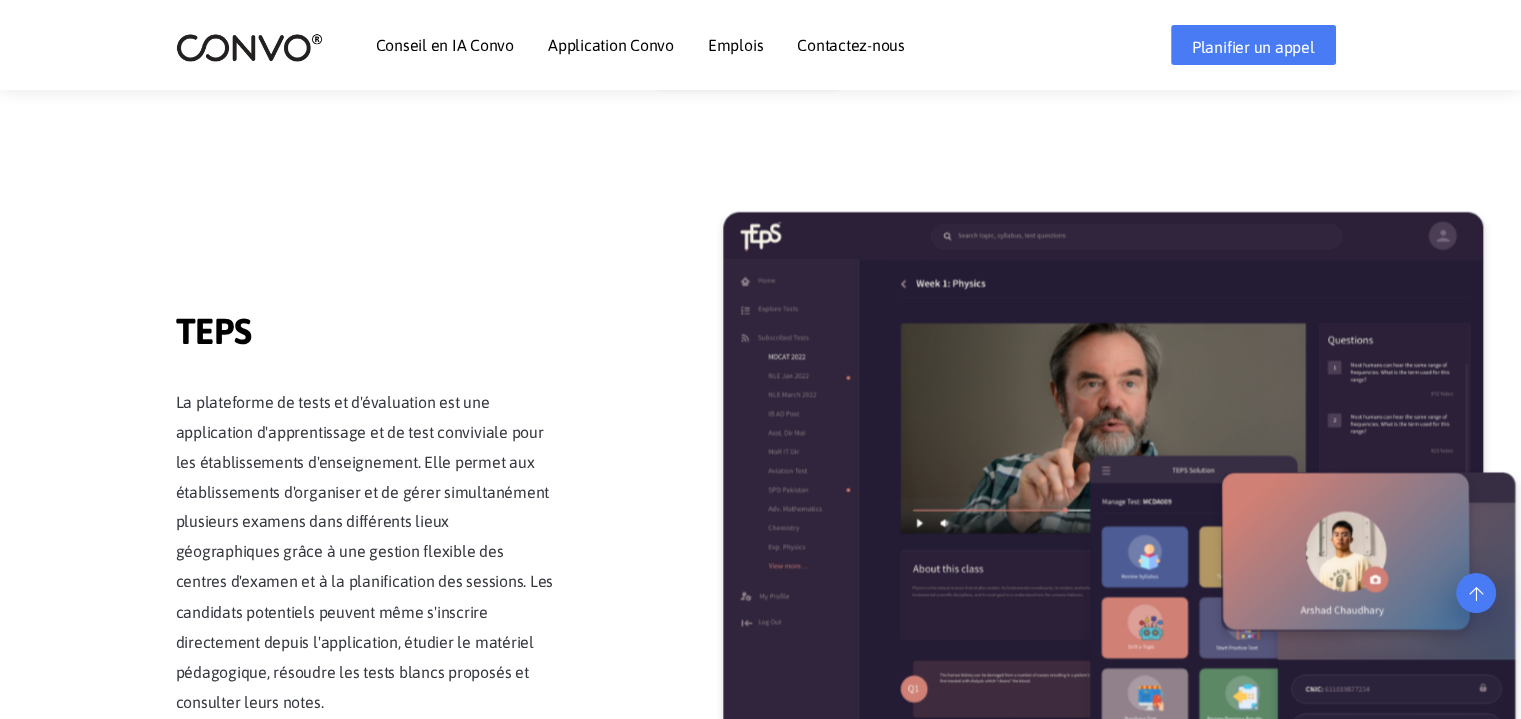 scroll, scrollTop: 2800, scrollLeft: 0, axis: vertical 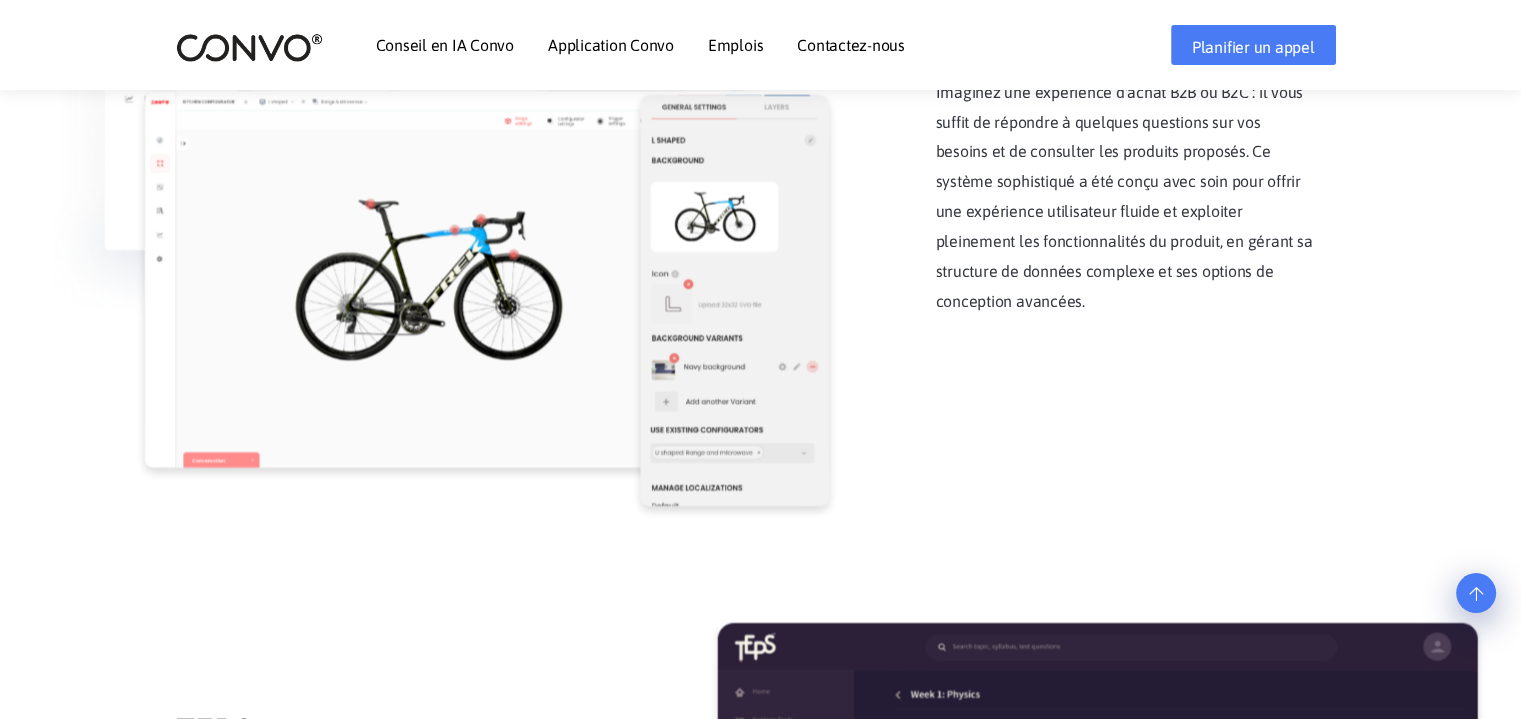 click on "Emplois" at bounding box center (735, 45) 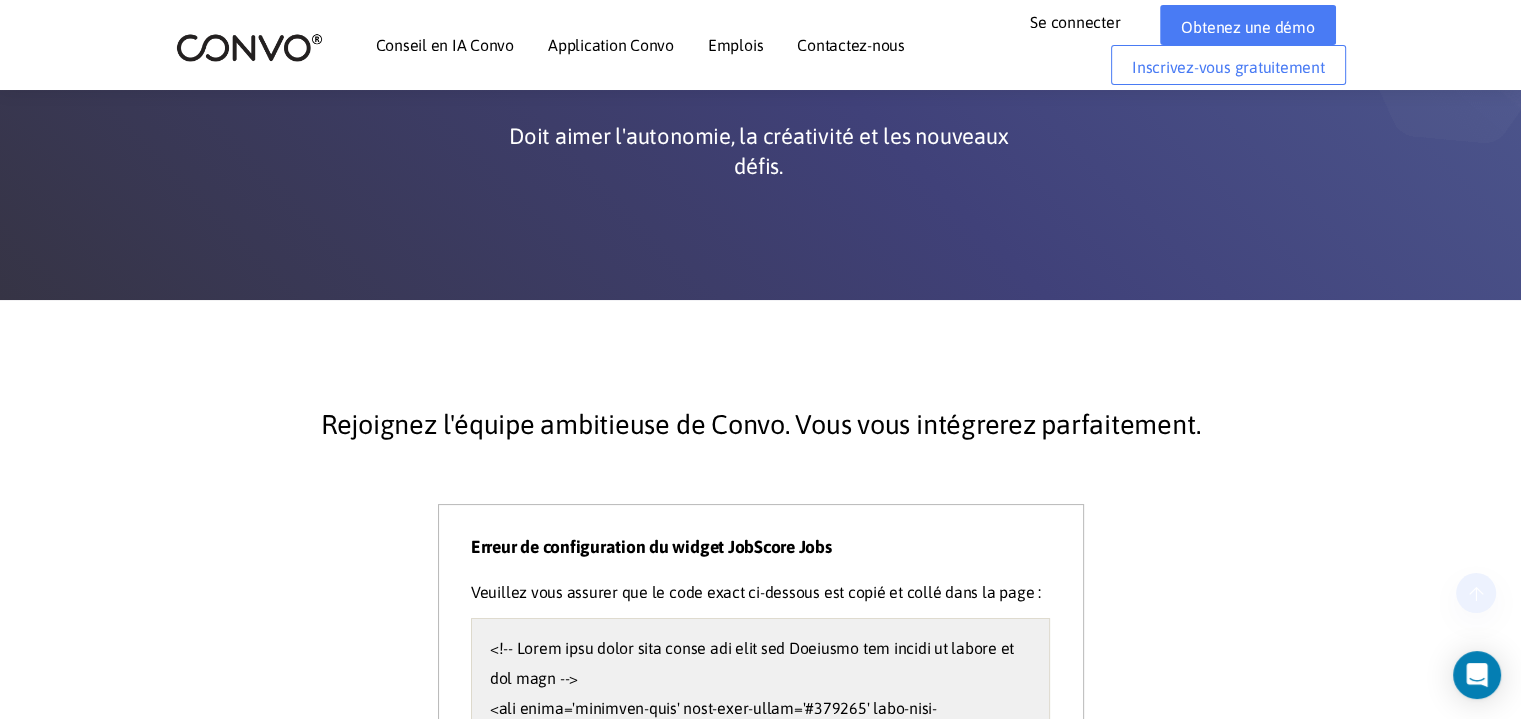 scroll, scrollTop: 500, scrollLeft: 0, axis: vertical 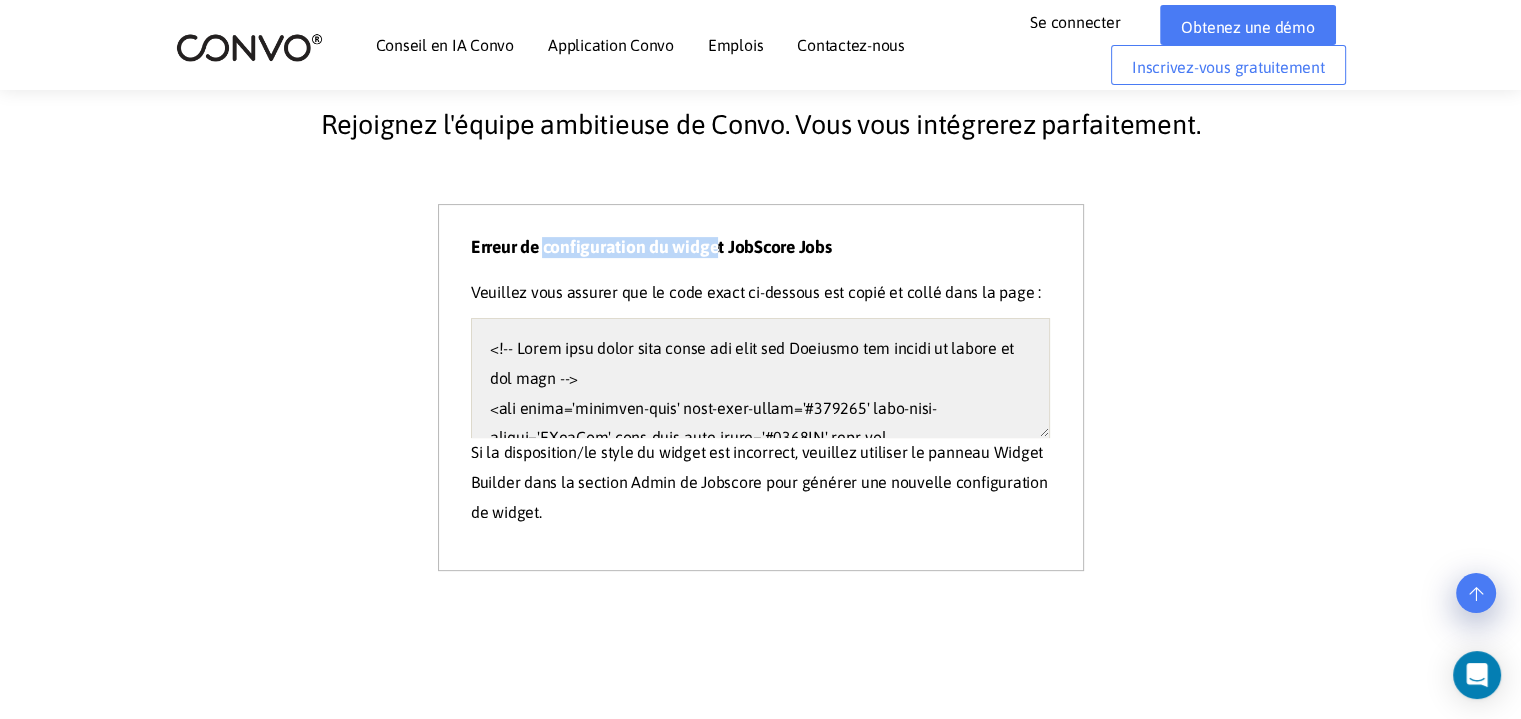 drag, startPoint x: 544, startPoint y: 255, endPoint x: 716, endPoint y: 262, distance: 172.14238 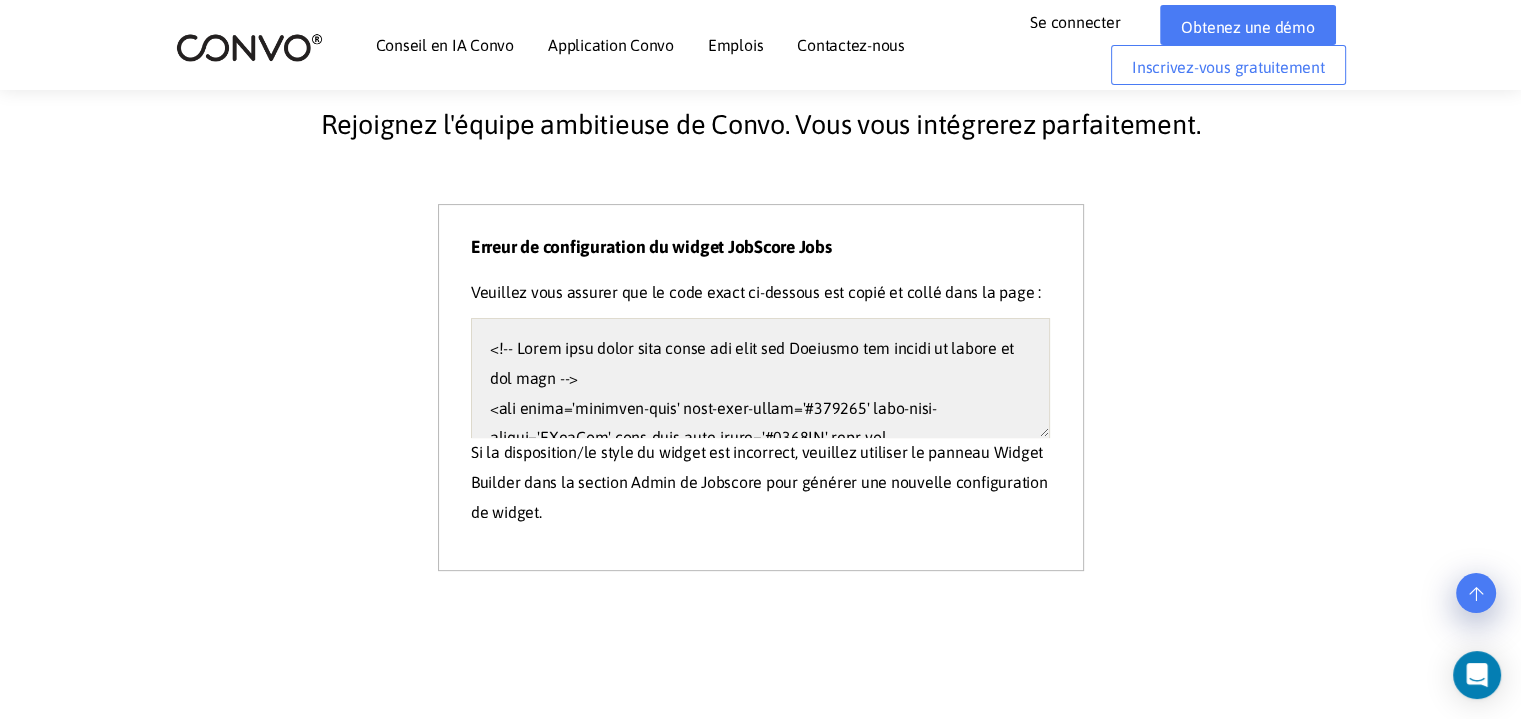 click on "Veuillez vous assurer que le code exact ci-dessous est copié et collé dans la page :" at bounding box center [756, 292] 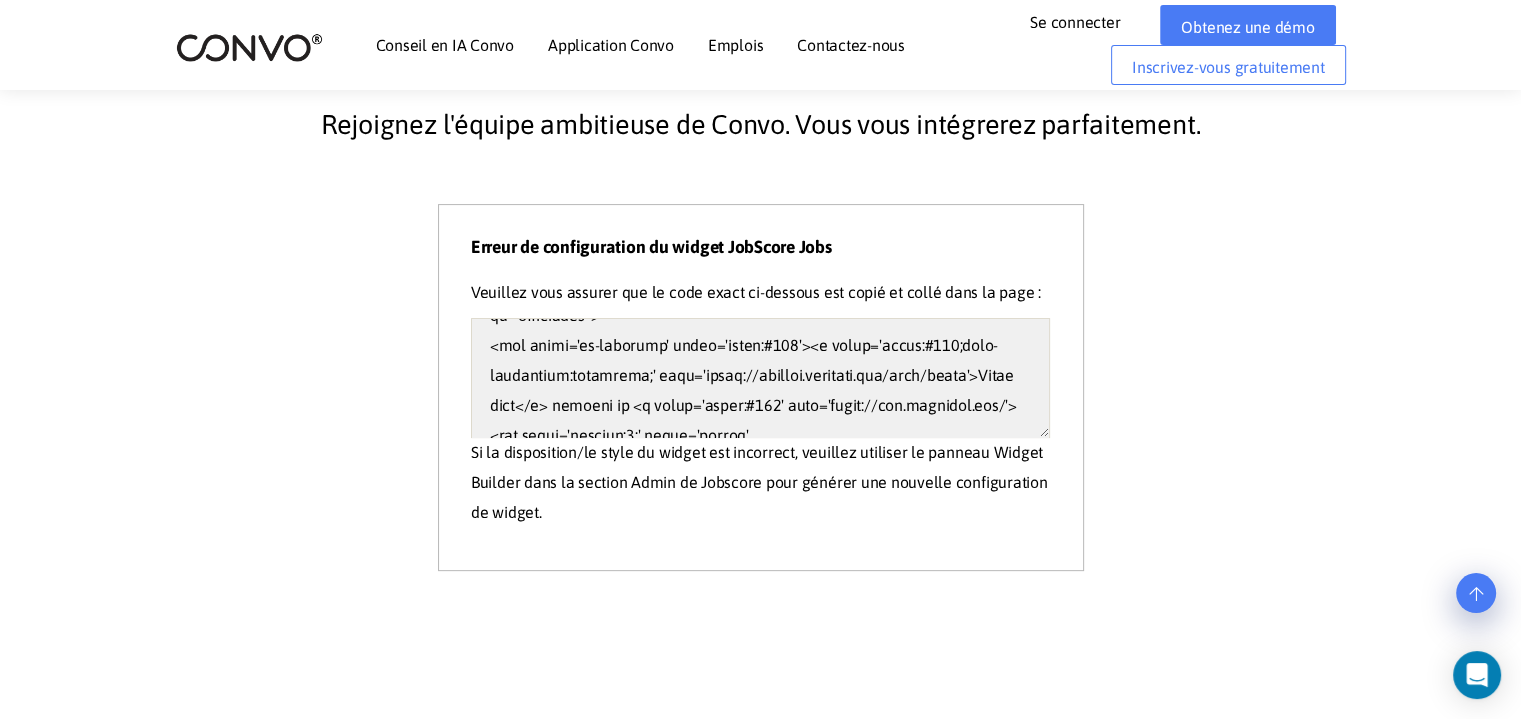 scroll, scrollTop: 0, scrollLeft: 0, axis: both 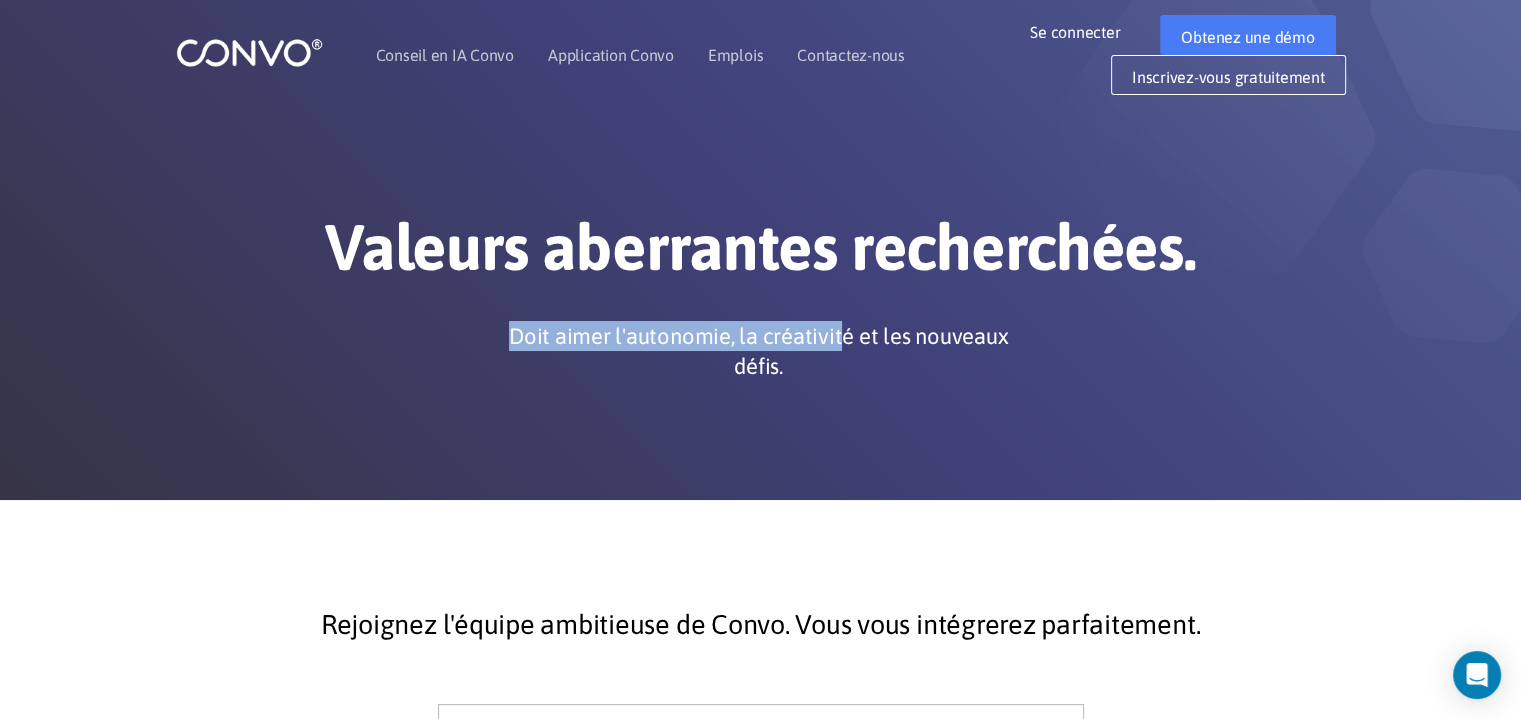 drag, startPoint x: 496, startPoint y: 338, endPoint x: 842, endPoint y: 344, distance: 346.05203 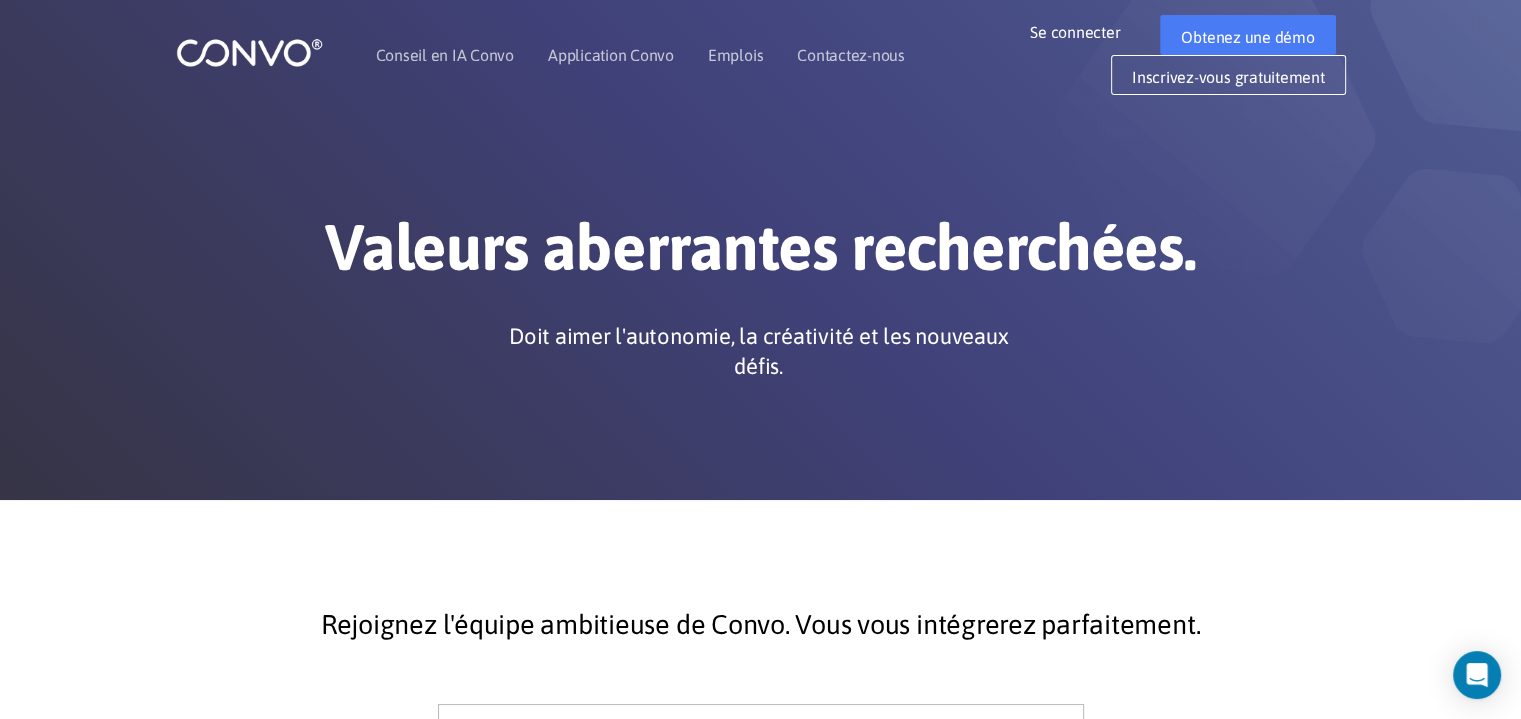 click on "Doit aimer l'autonomie, la créativité et les nouveaux défis." at bounding box center [759, 351] 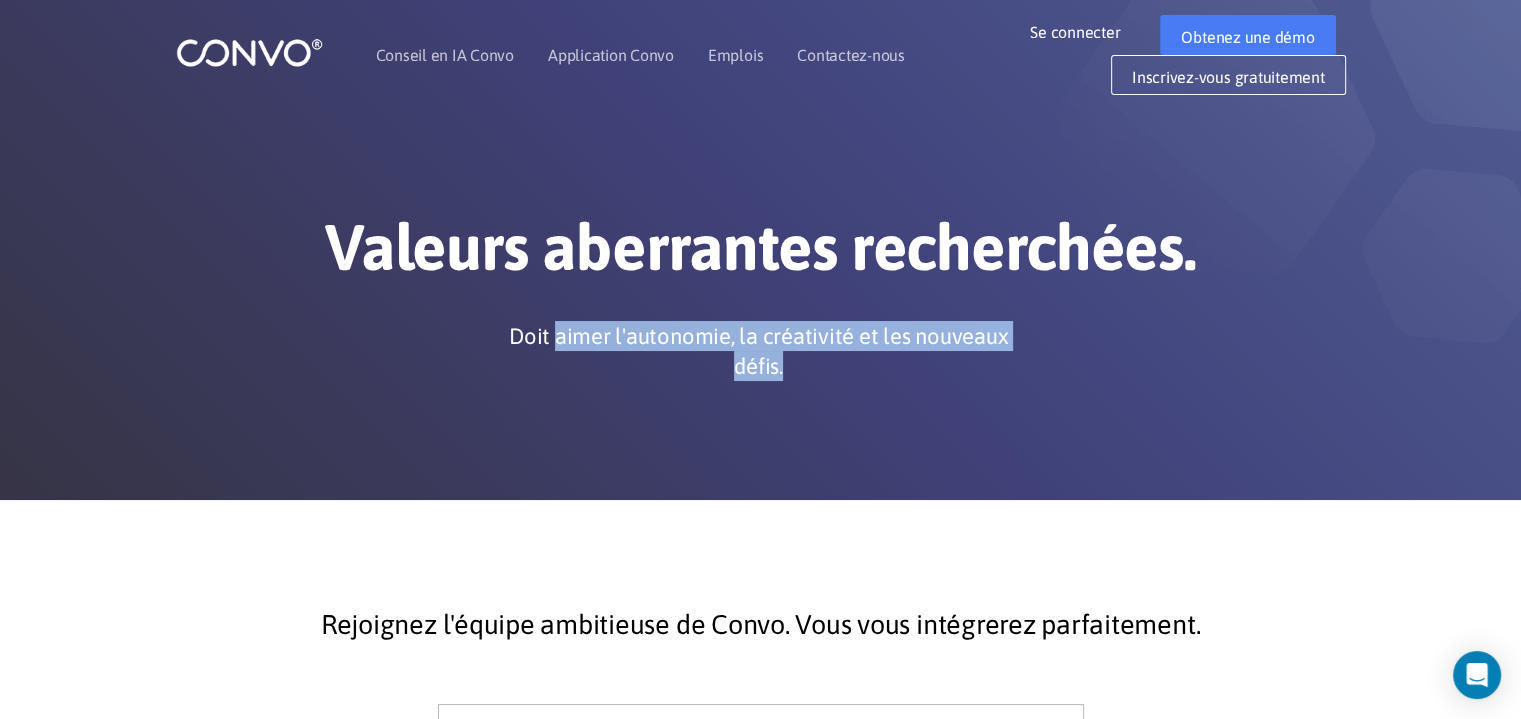 drag, startPoint x: 787, startPoint y: 364, endPoint x: 531, endPoint y: 325, distance: 258.95367 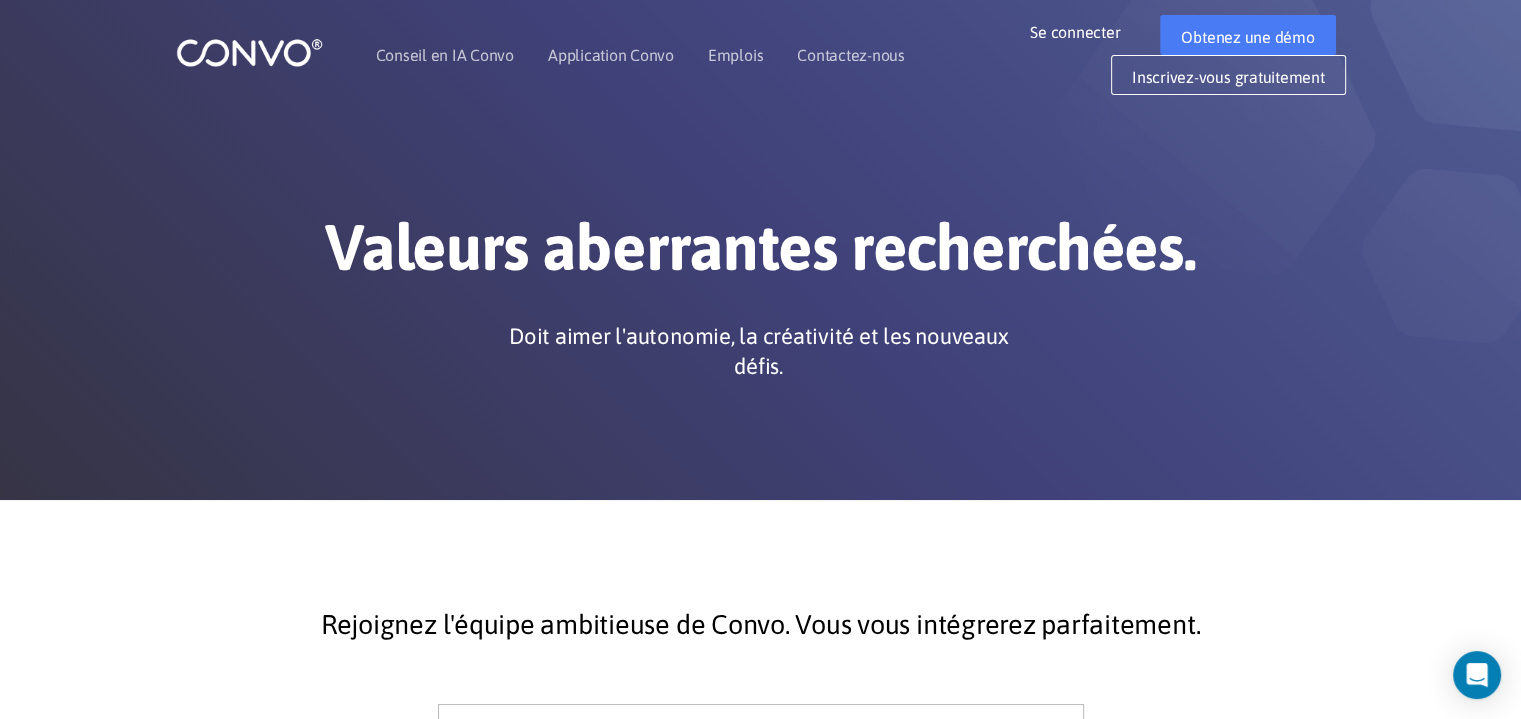 click on "Valeurs aberrantes recherchées.
Doit aimer l'autonomie, la créativité et les nouveaux défis." at bounding box center (760, 250) 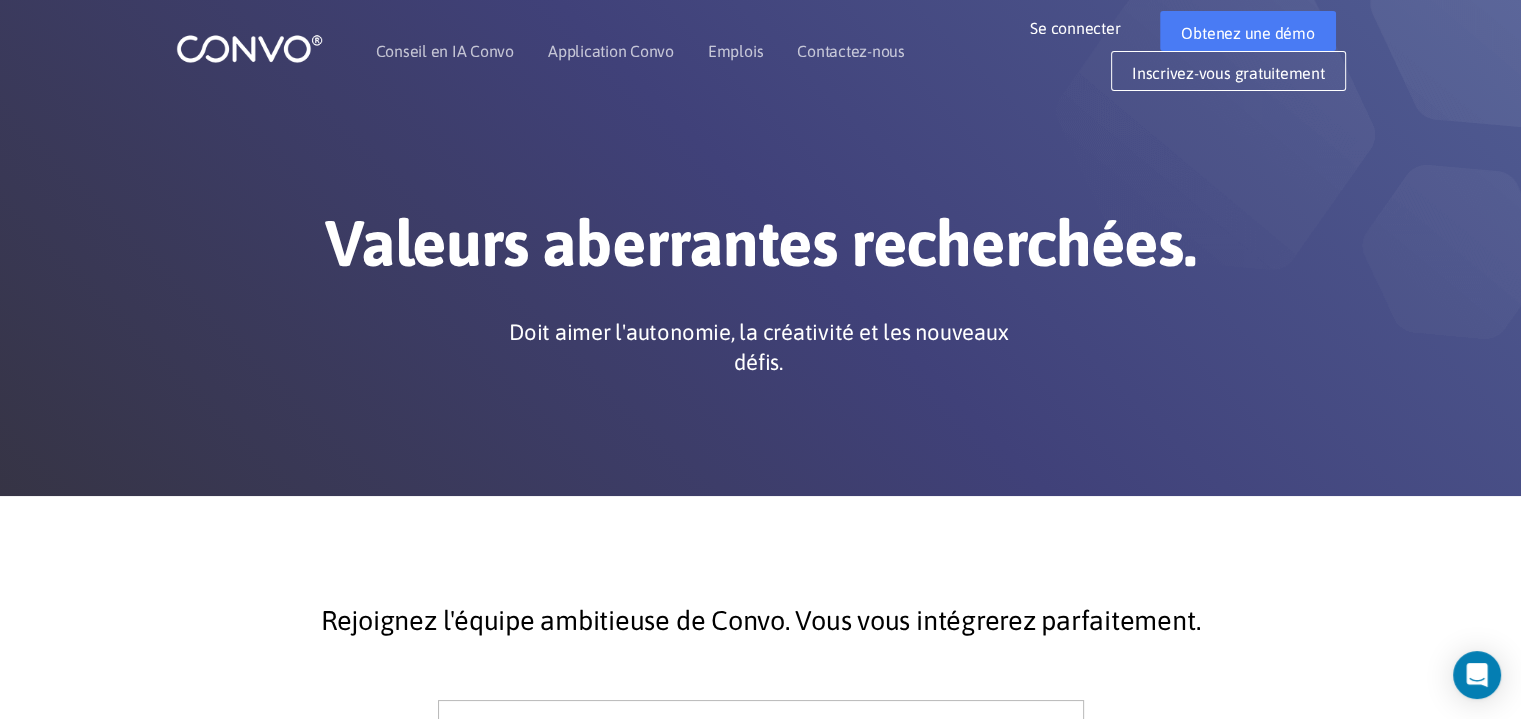 scroll, scrollTop: 0, scrollLeft: 0, axis: both 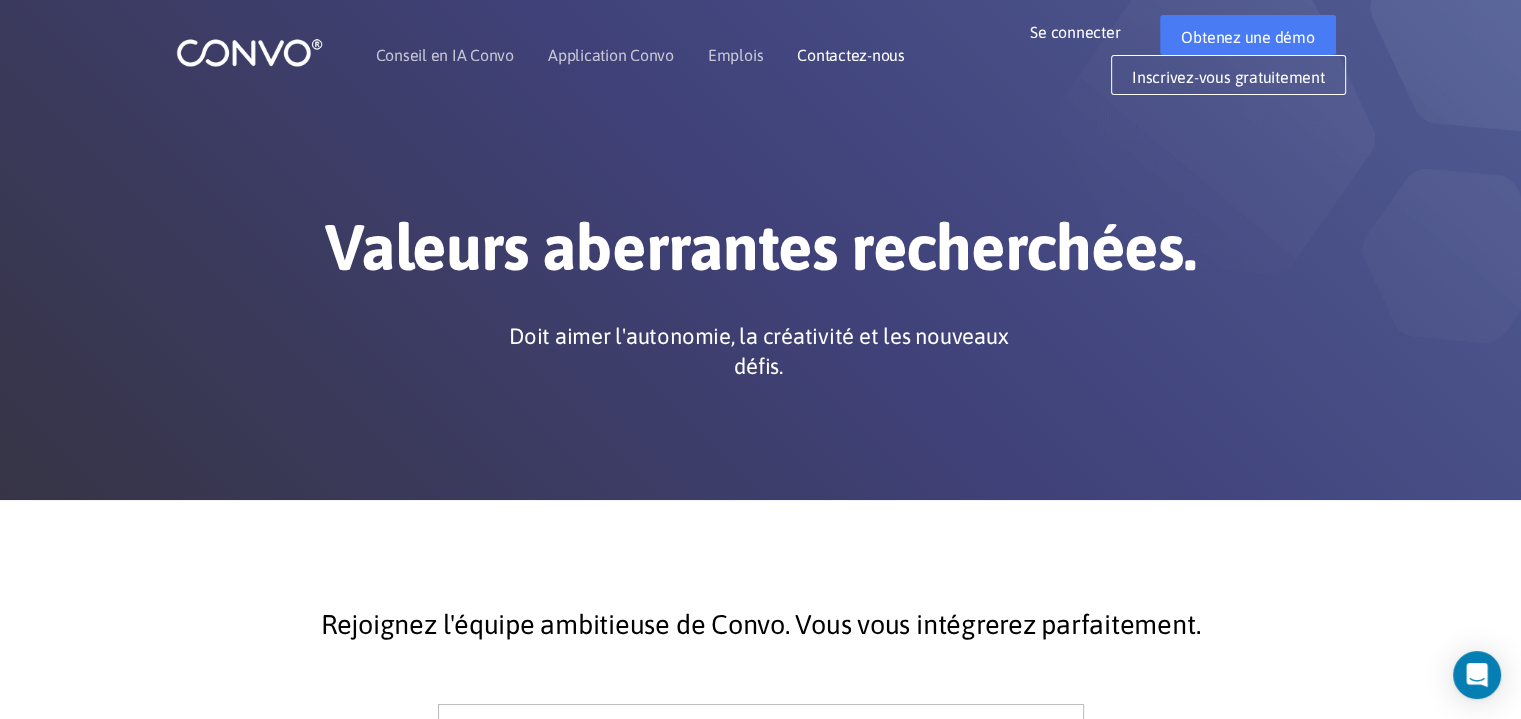click on "Contactez-nous" at bounding box center [851, 55] 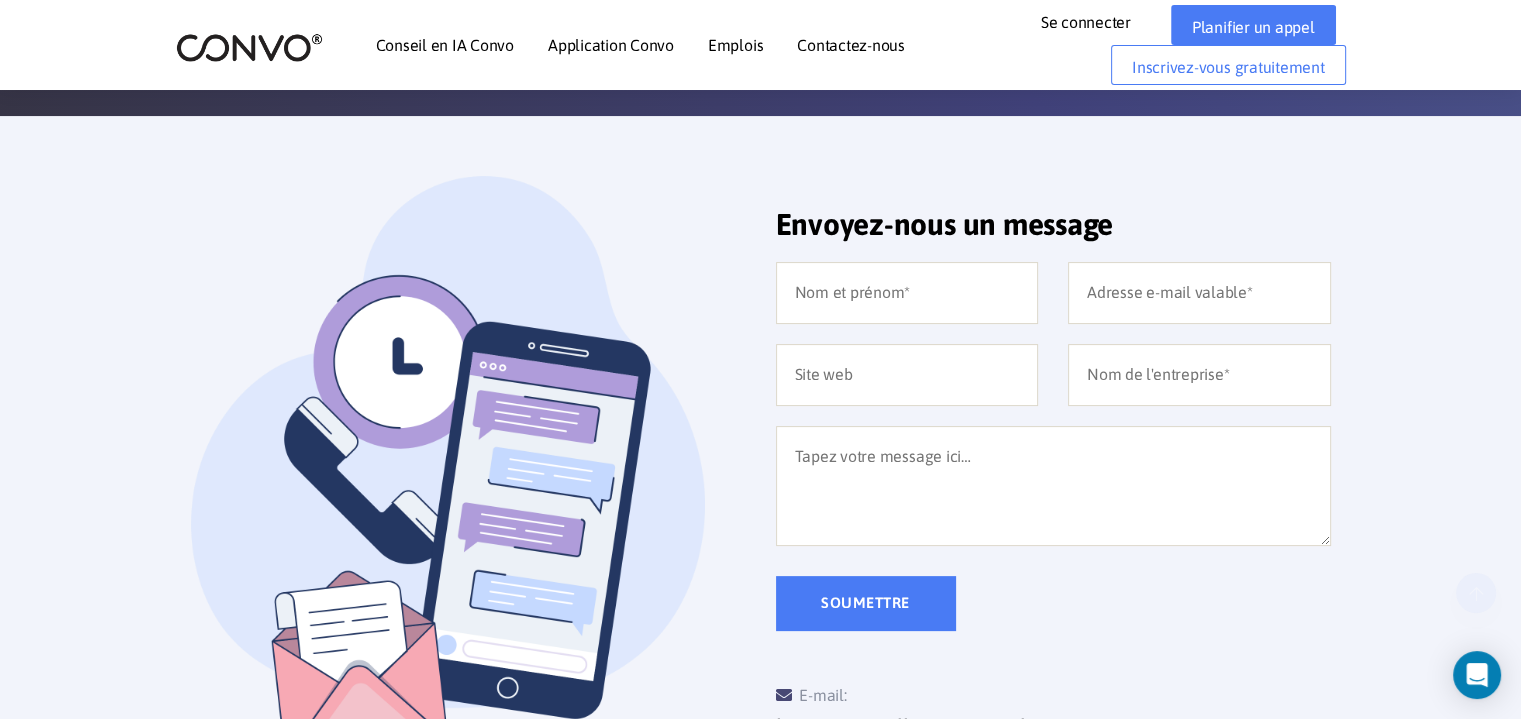 scroll, scrollTop: 400, scrollLeft: 0, axis: vertical 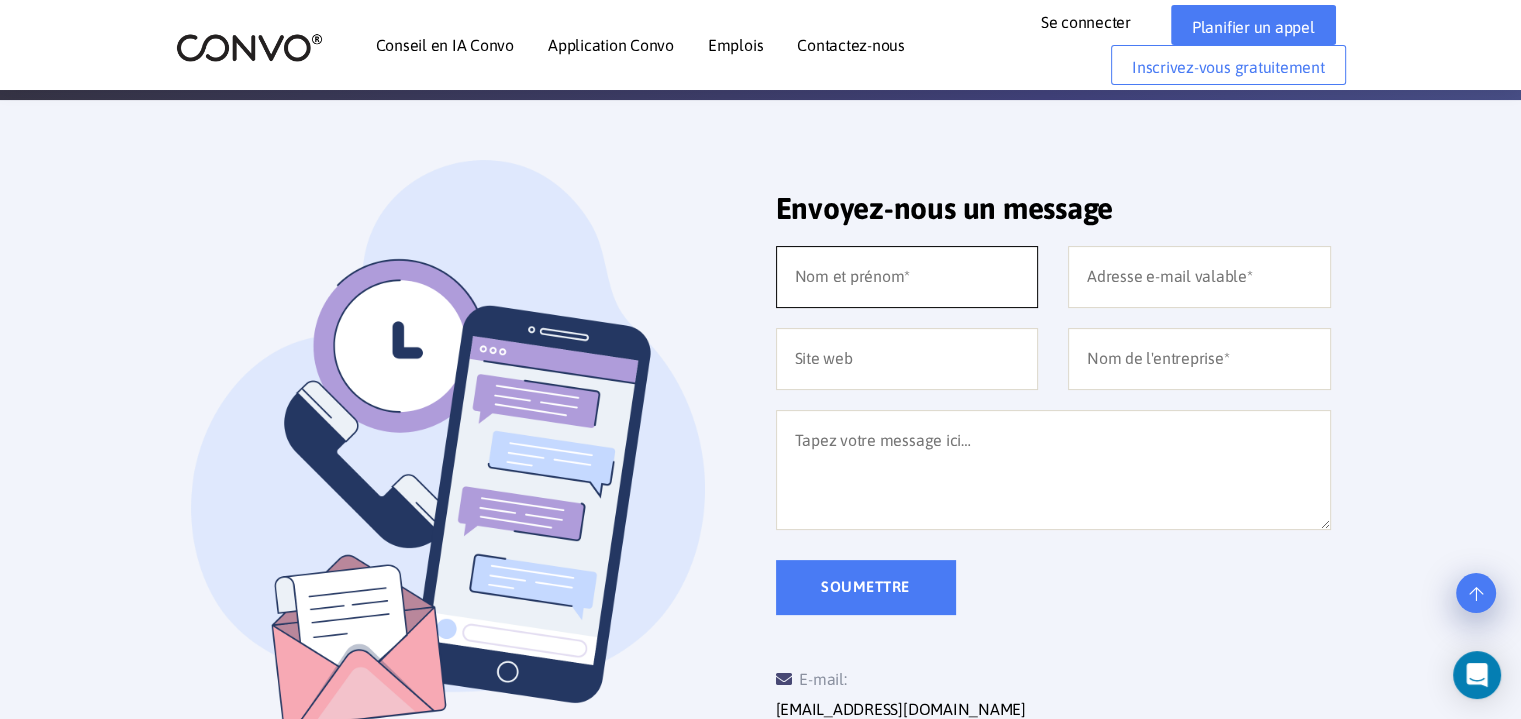 click at bounding box center (907, 277) 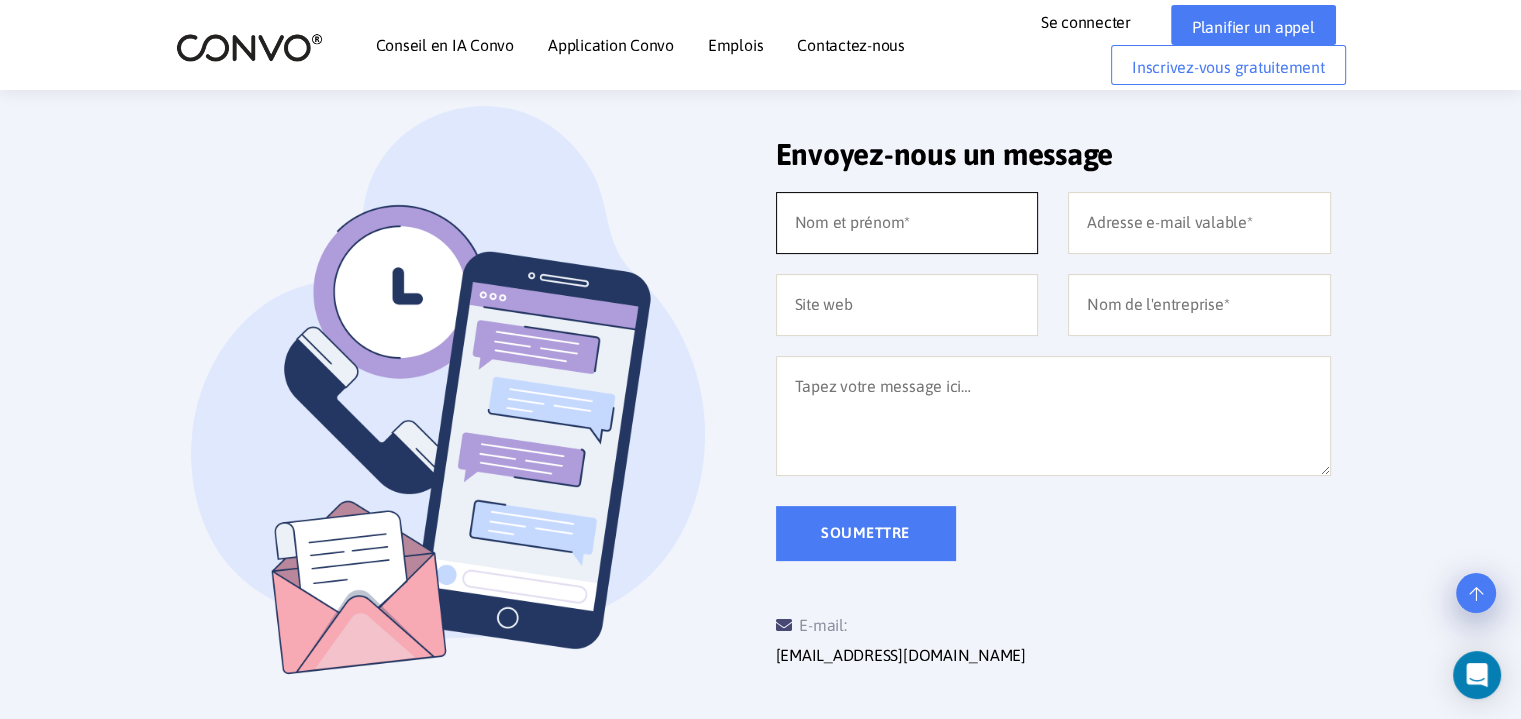 scroll, scrollTop: 400, scrollLeft: 0, axis: vertical 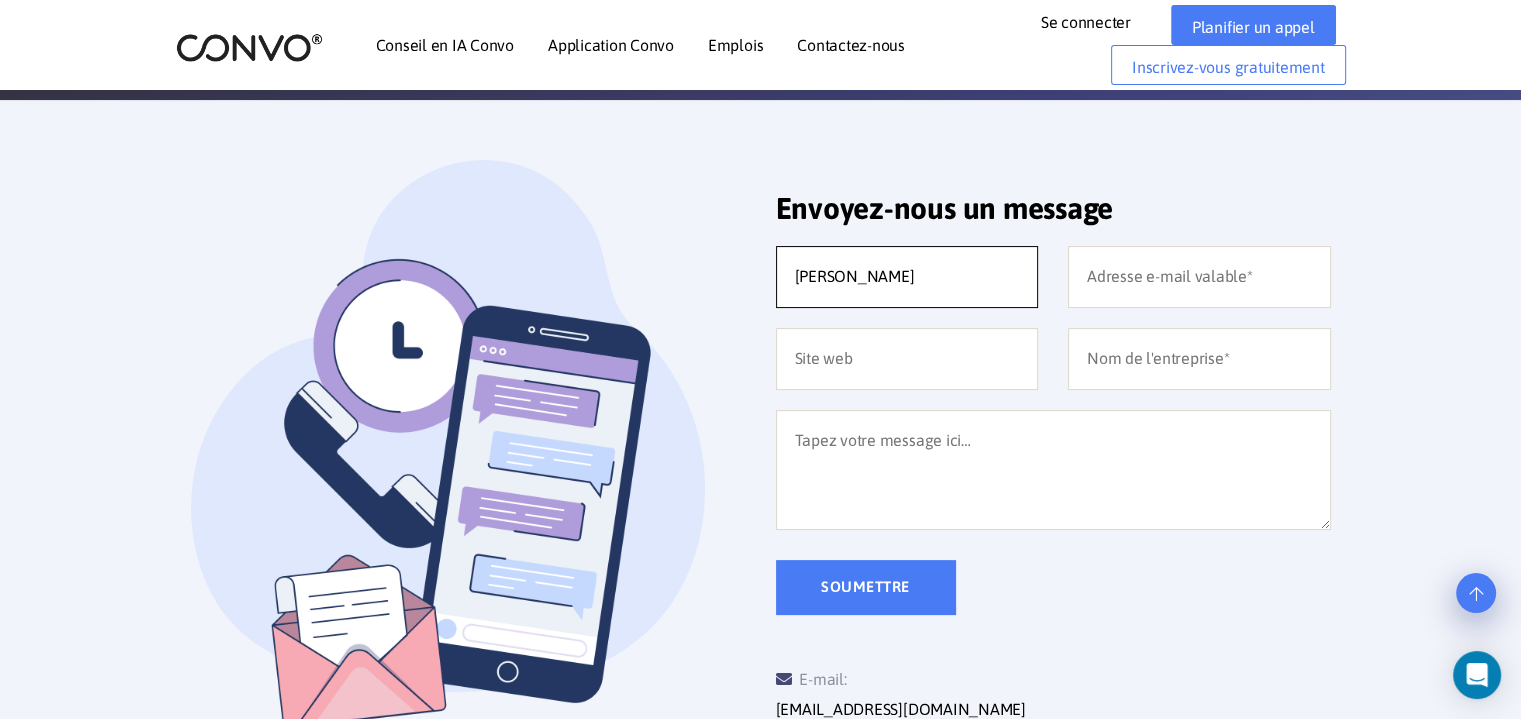 type on "[PERSON_NAME]" 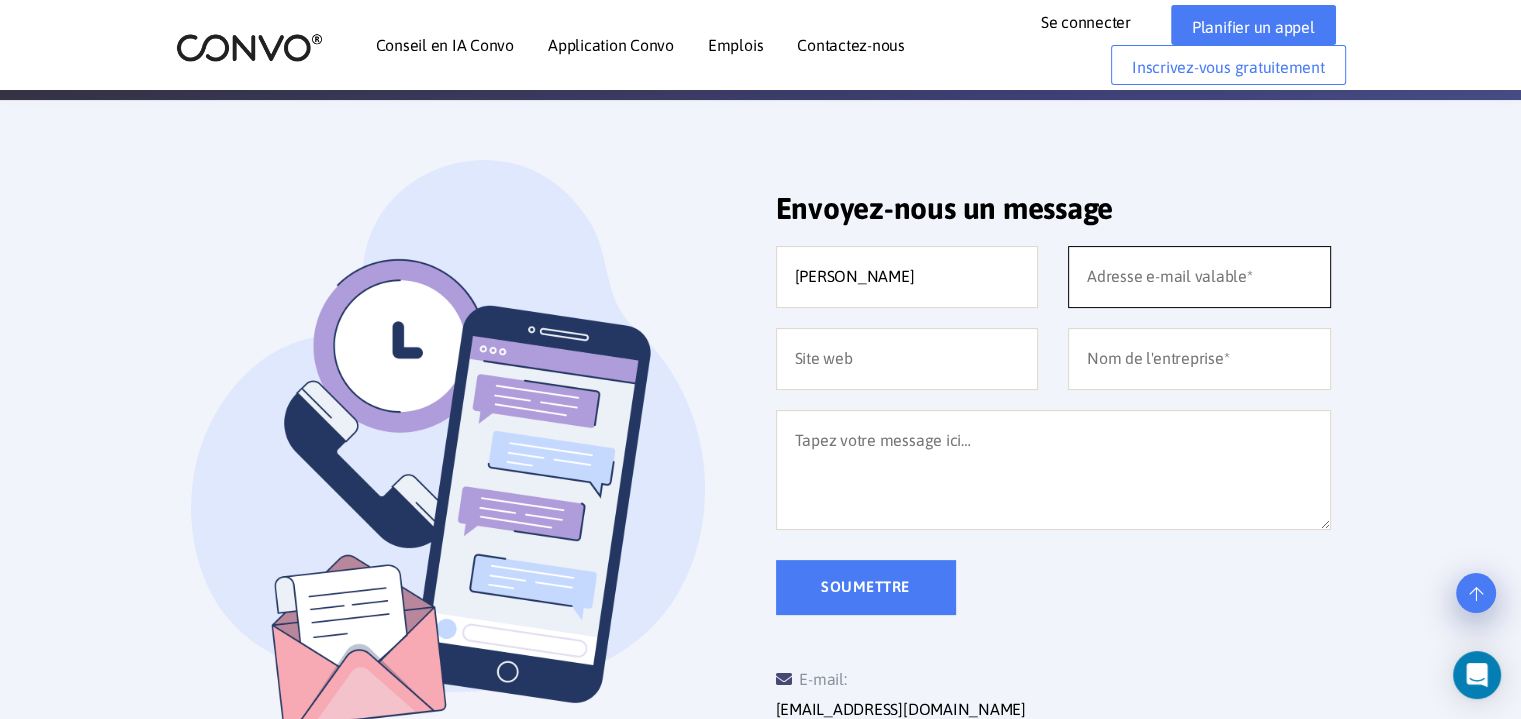 click at bounding box center (1199, 277) 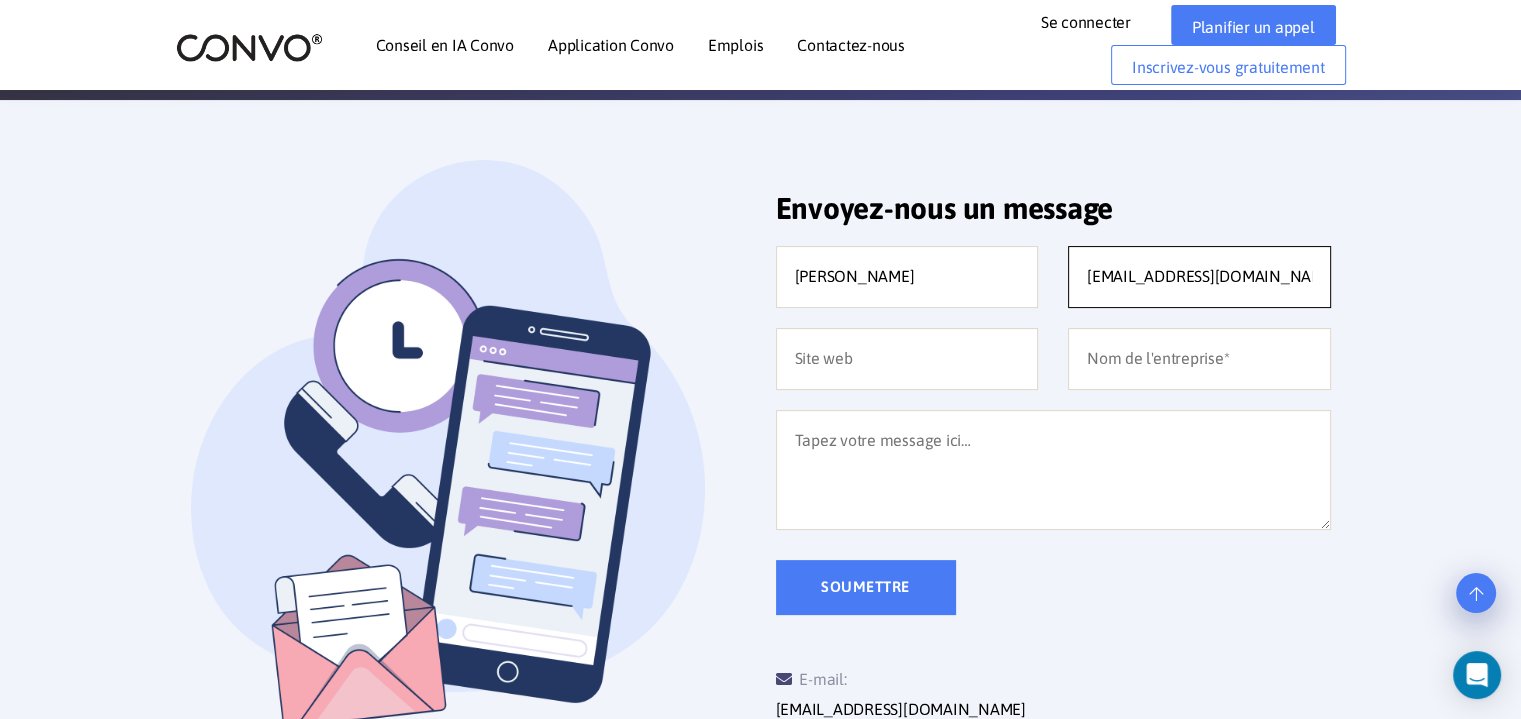 type on "[EMAIL_ADDRESS][DOMAIN_NAME]" 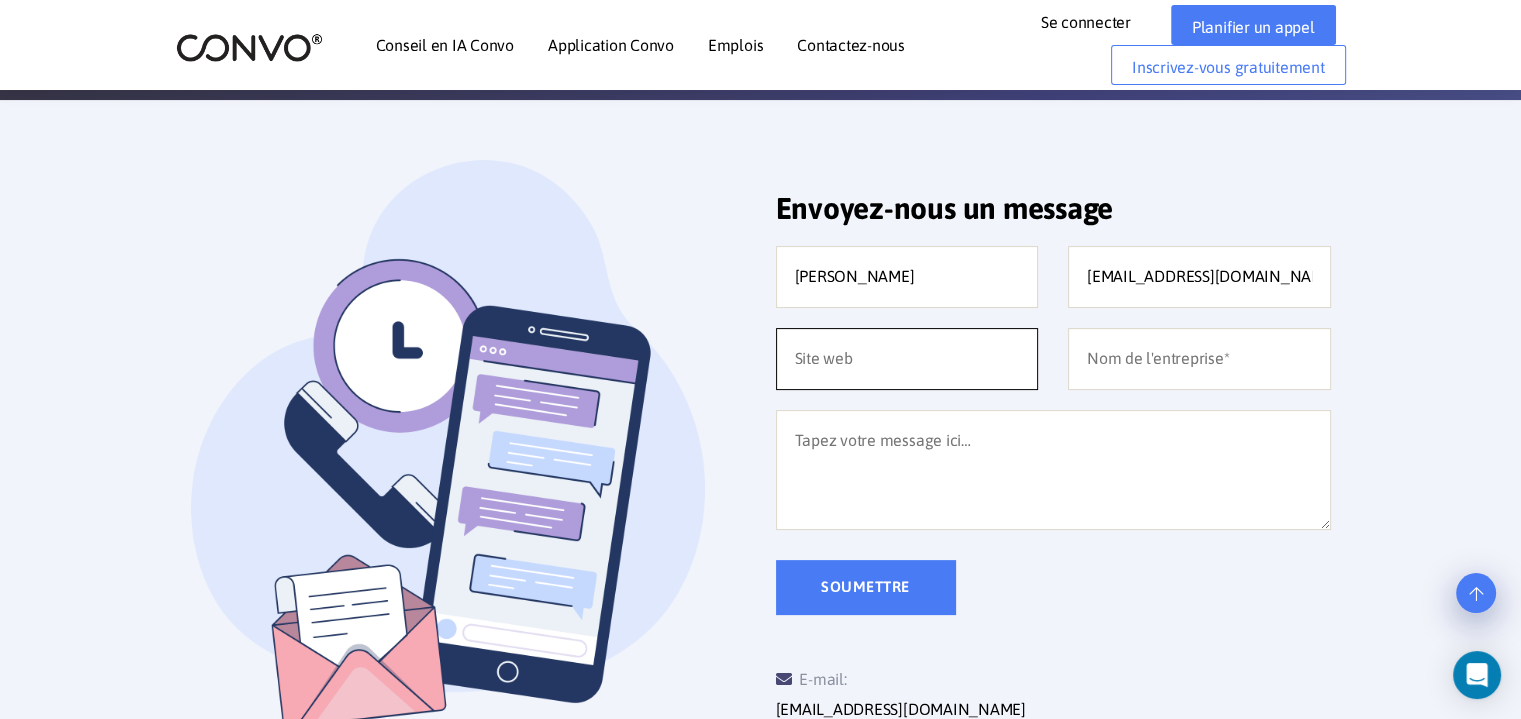 click at bounding box center [907, 359] 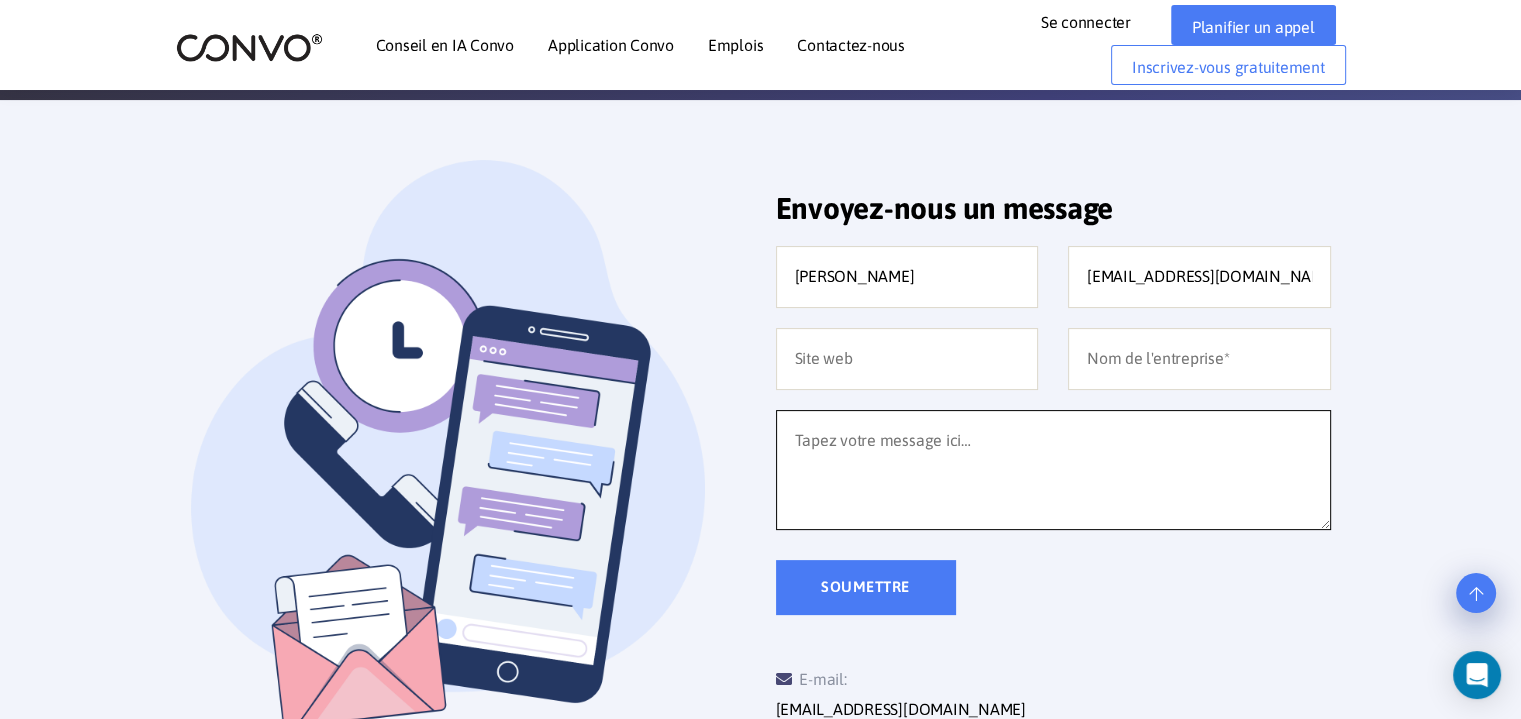 click at bounding box center (1053, 470) 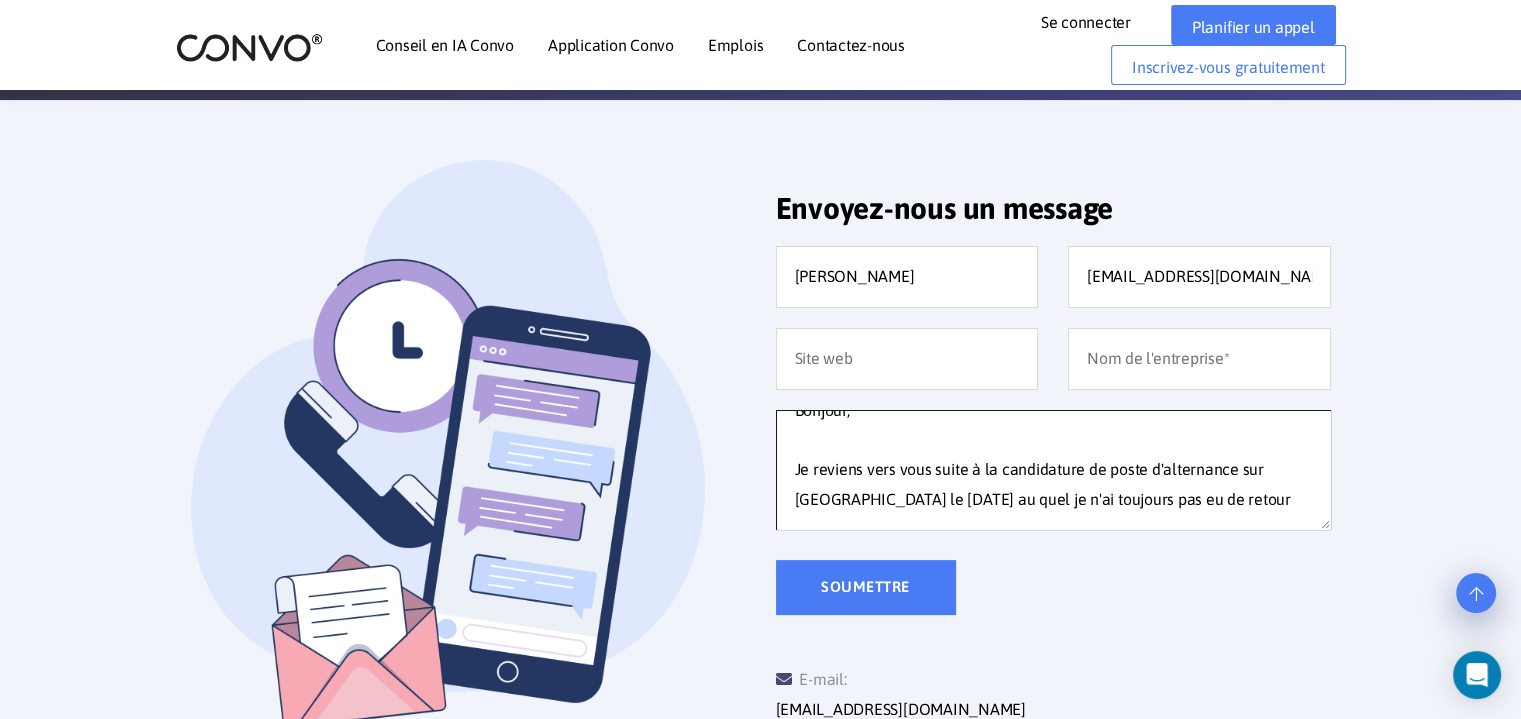 scroll, scrollTop: 31, scrollLeft: 0, axis: vertical 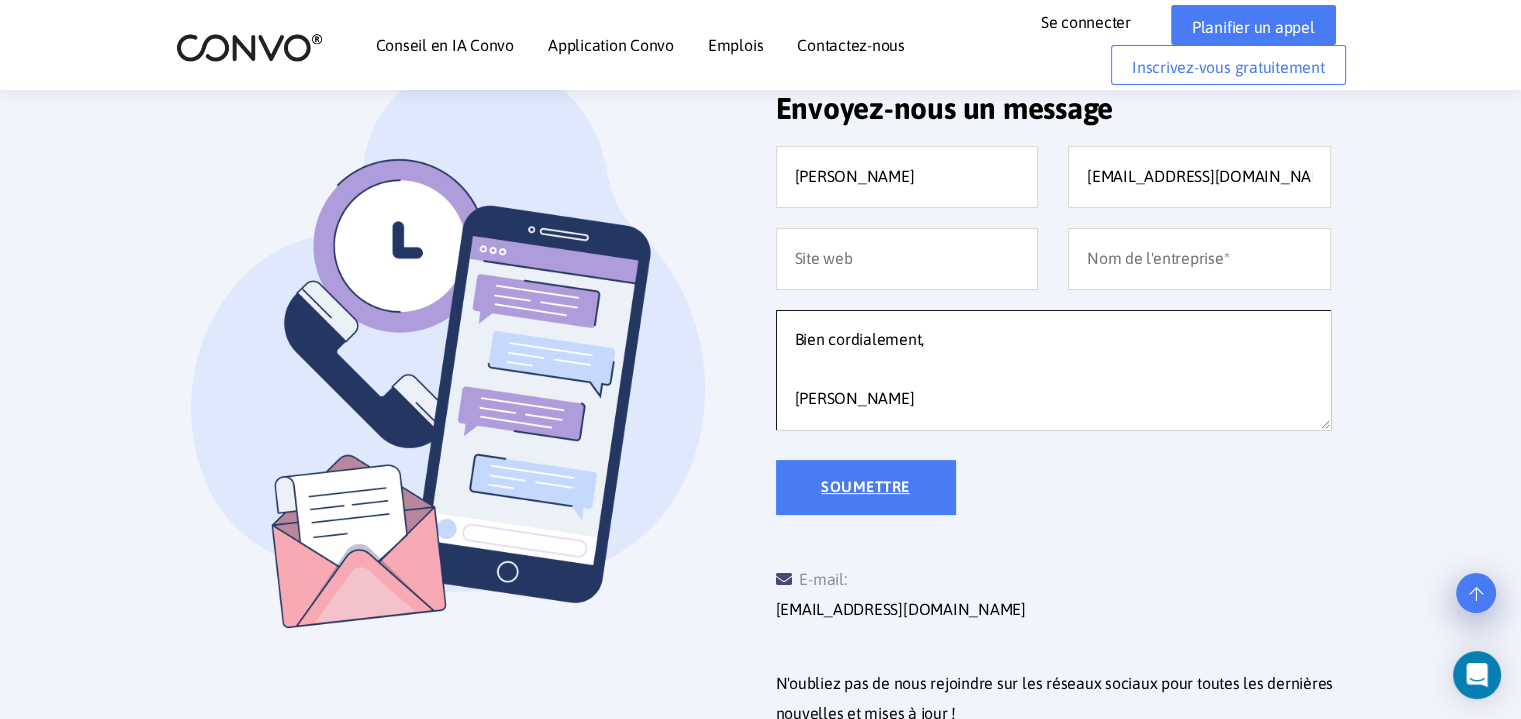 type on "Bonjour,
Je reviens vers vous suite à la candidature de poste d'alternance sur Indeed le 26 juin au quel je n'ai toujours pas eu de retour.
Merci de votre compréhension.
Bien cordialement,
Erwan Thierry" 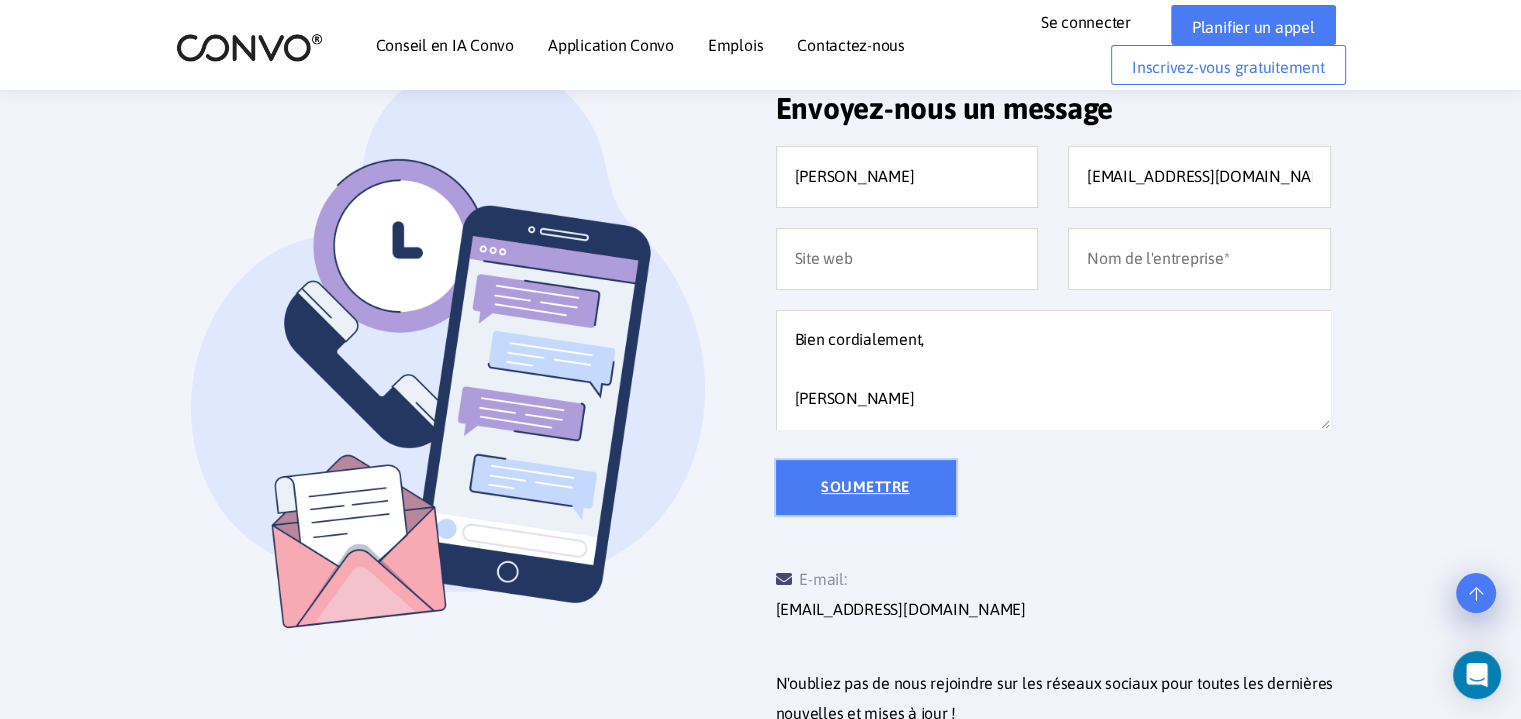 click on "Soumettre" at bounding box center [866, 487] 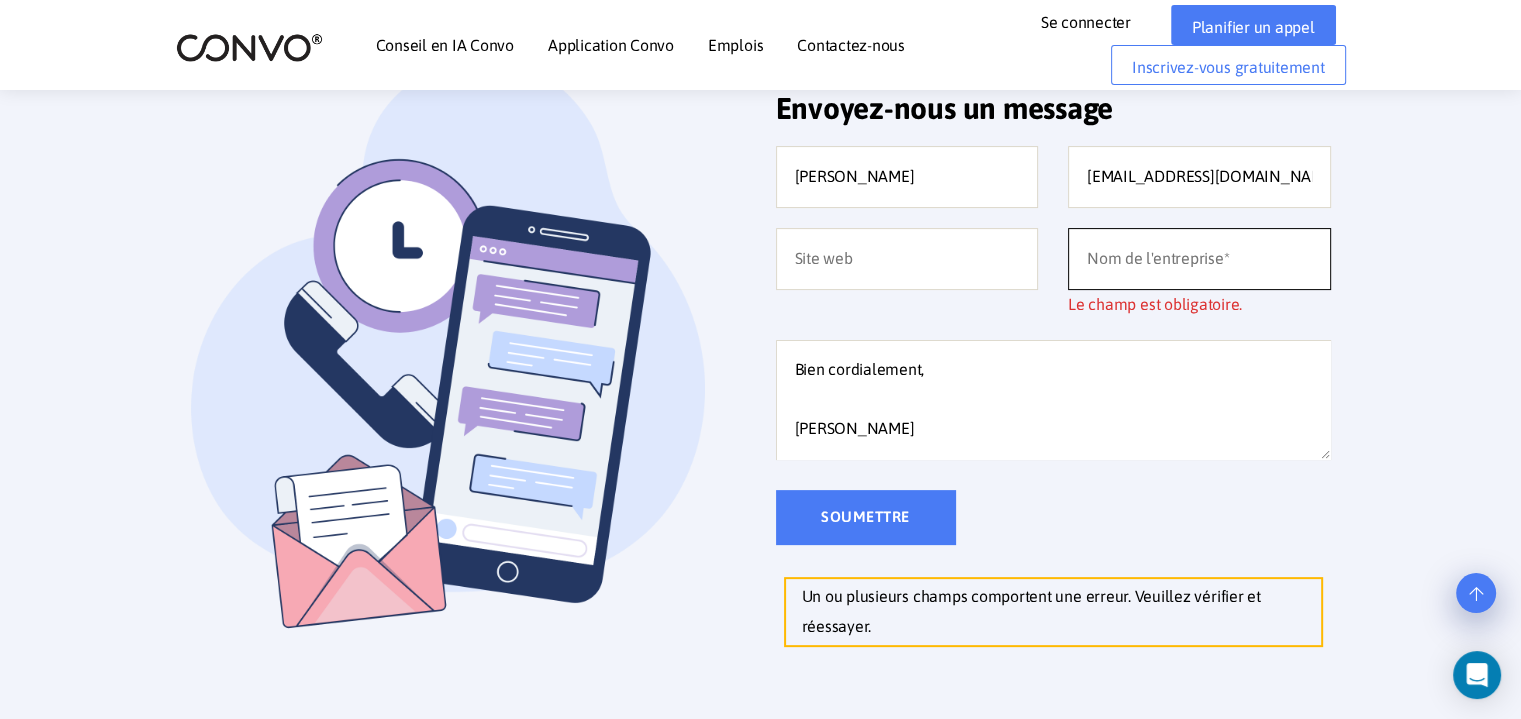 click at bounding box center (1199, 259) 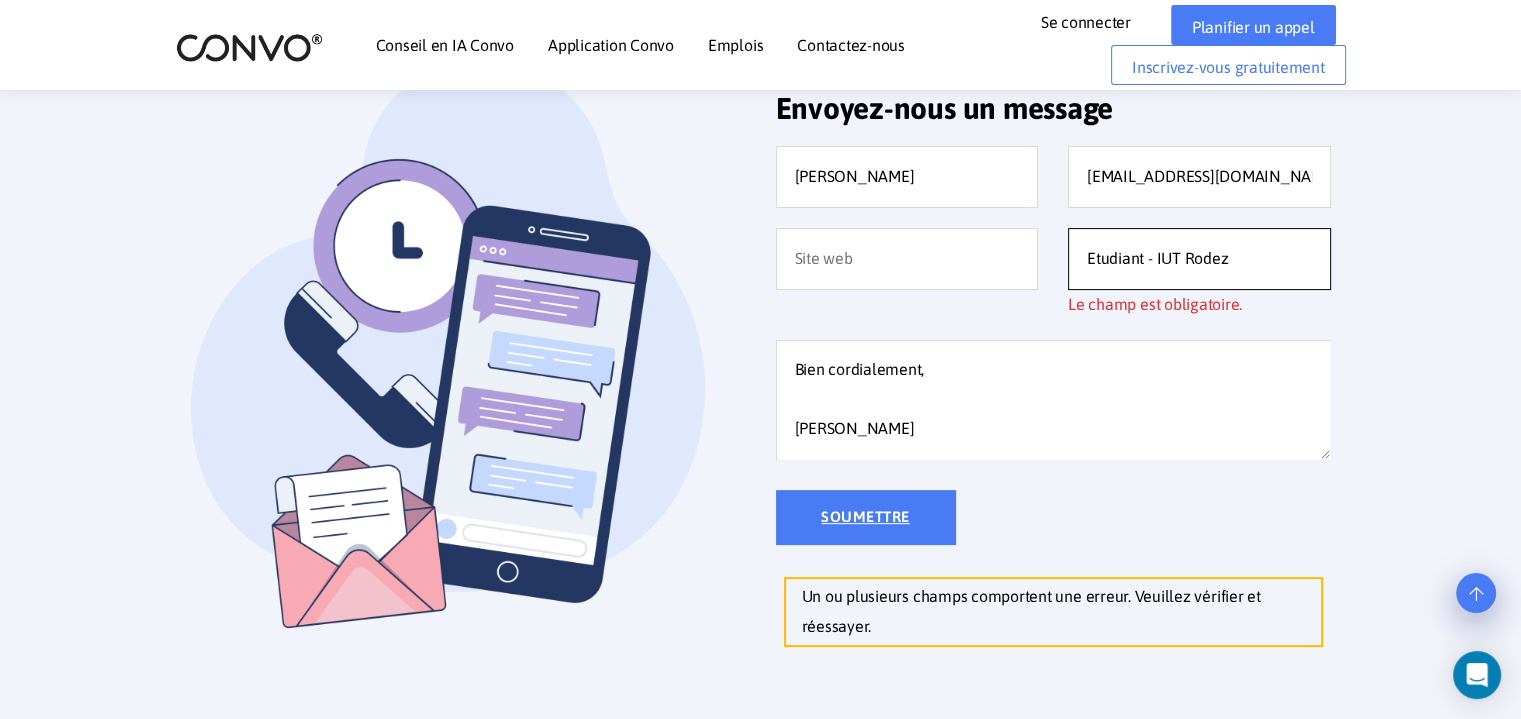 type on "Etudiant - IUT Rodez" 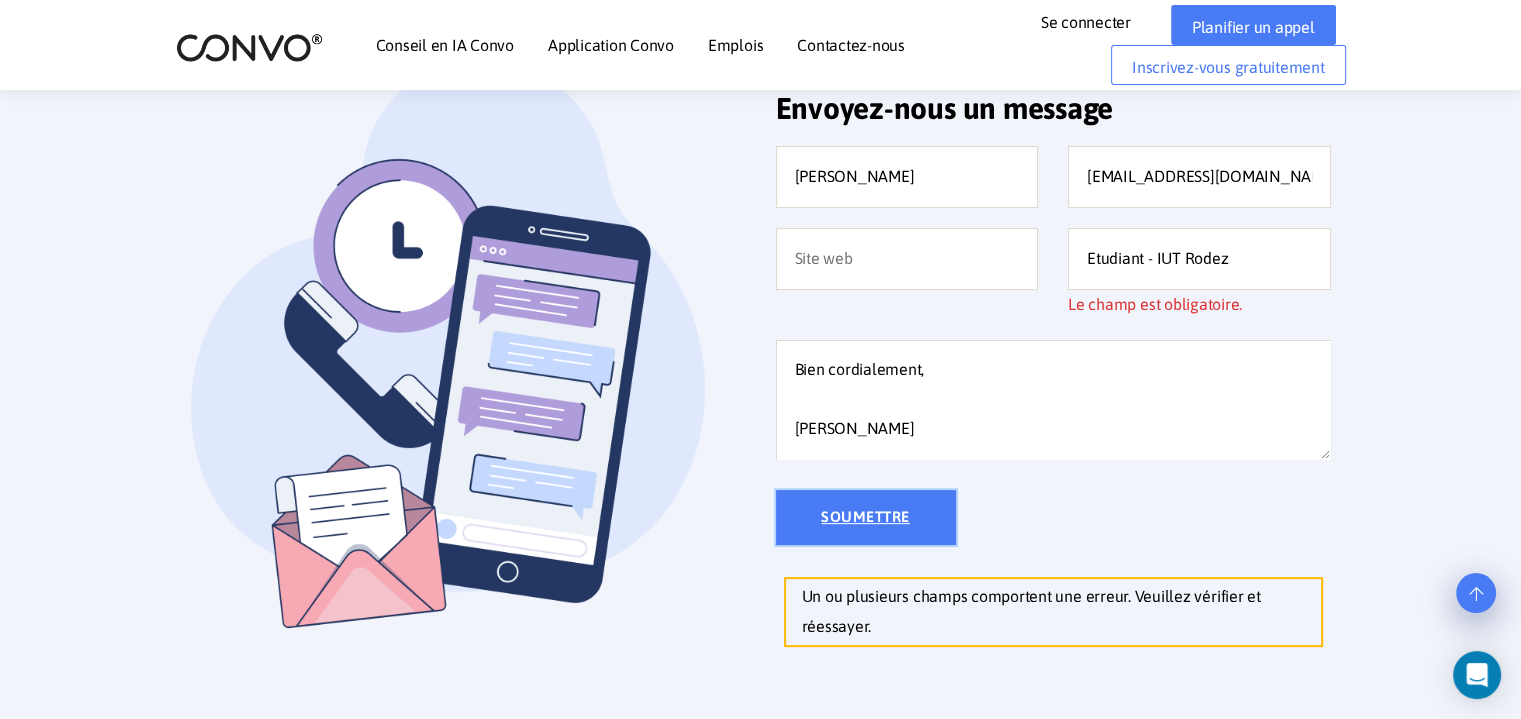 click on "Soumettre" at bounding box center (866, 517) 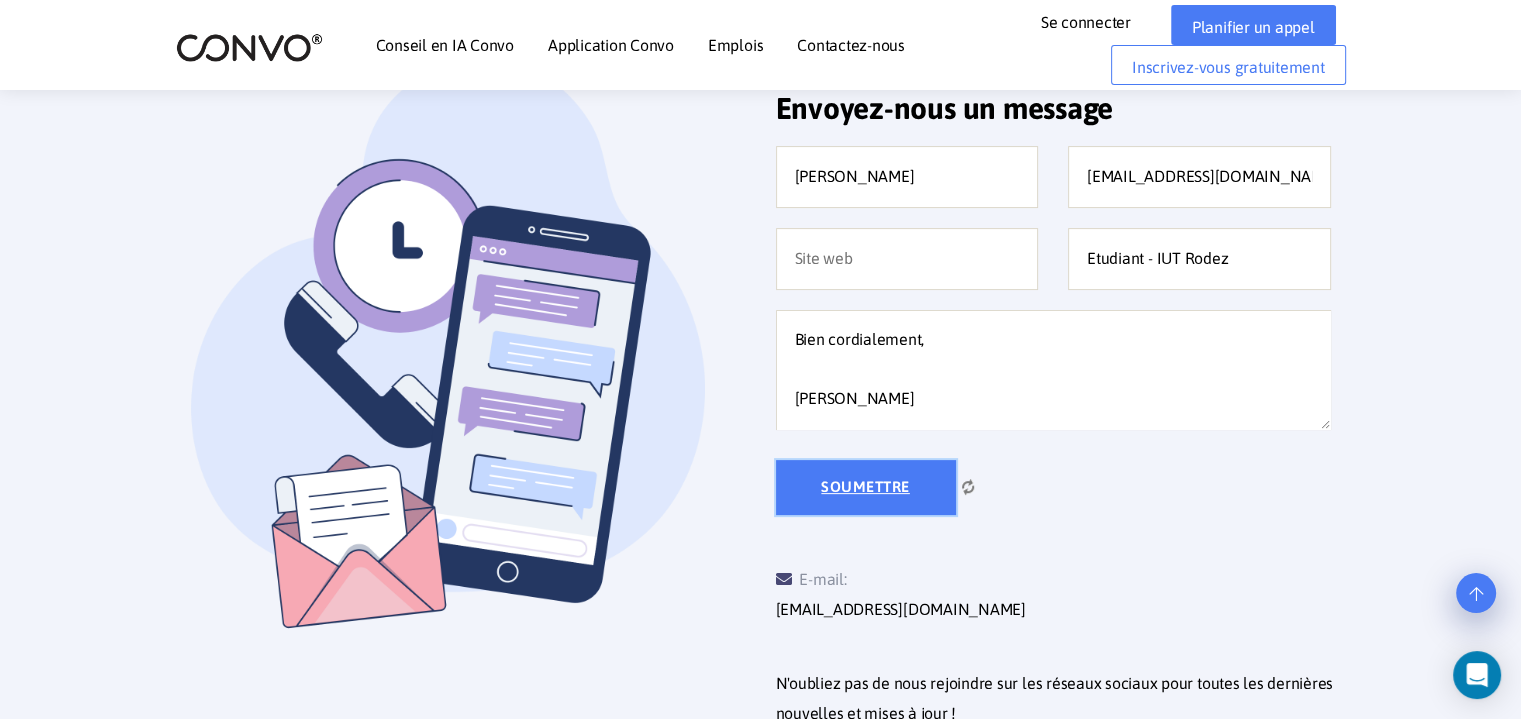 scroll, scrollTop: 0, scrollLeft: 0, axis: both 